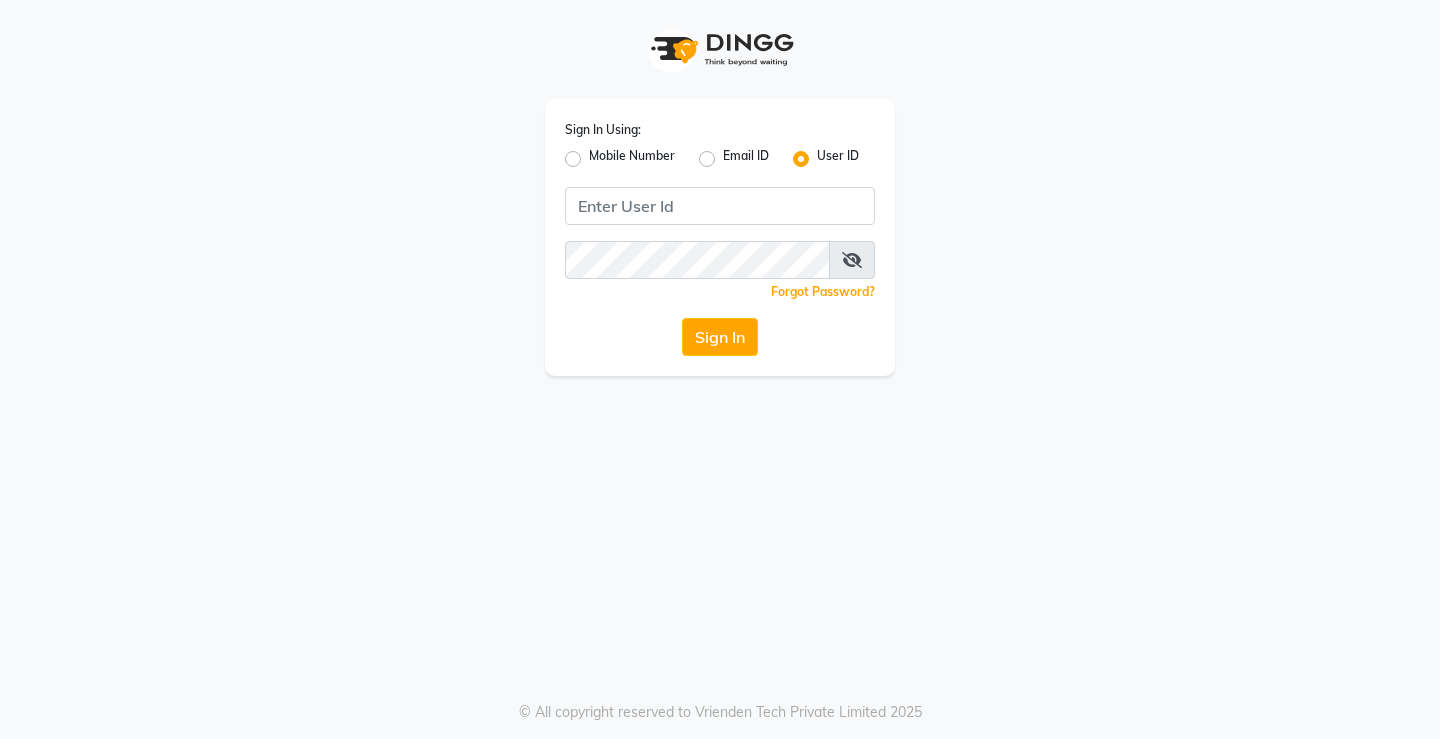 scroll, scrollTop: 0, scrollLeft: 0, axis: both 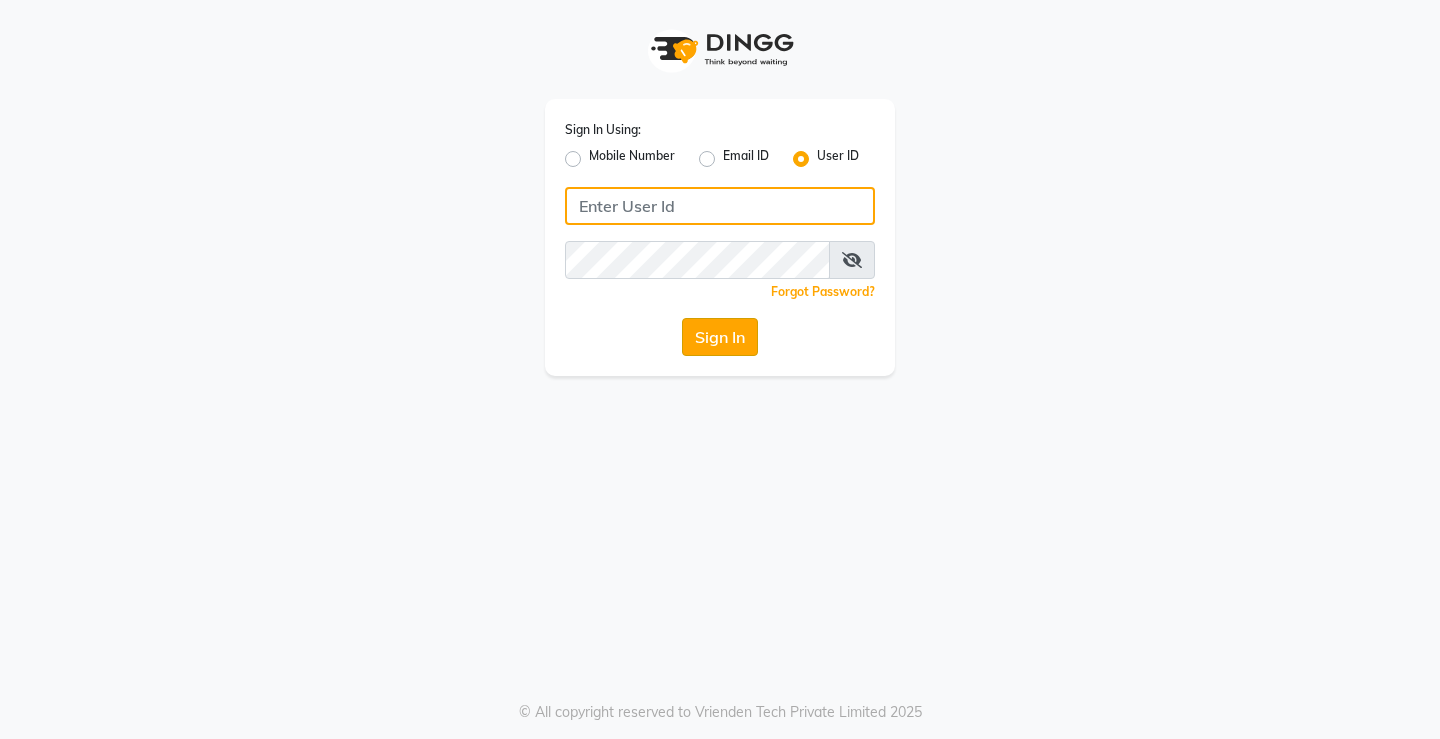 type on "snobsalon" 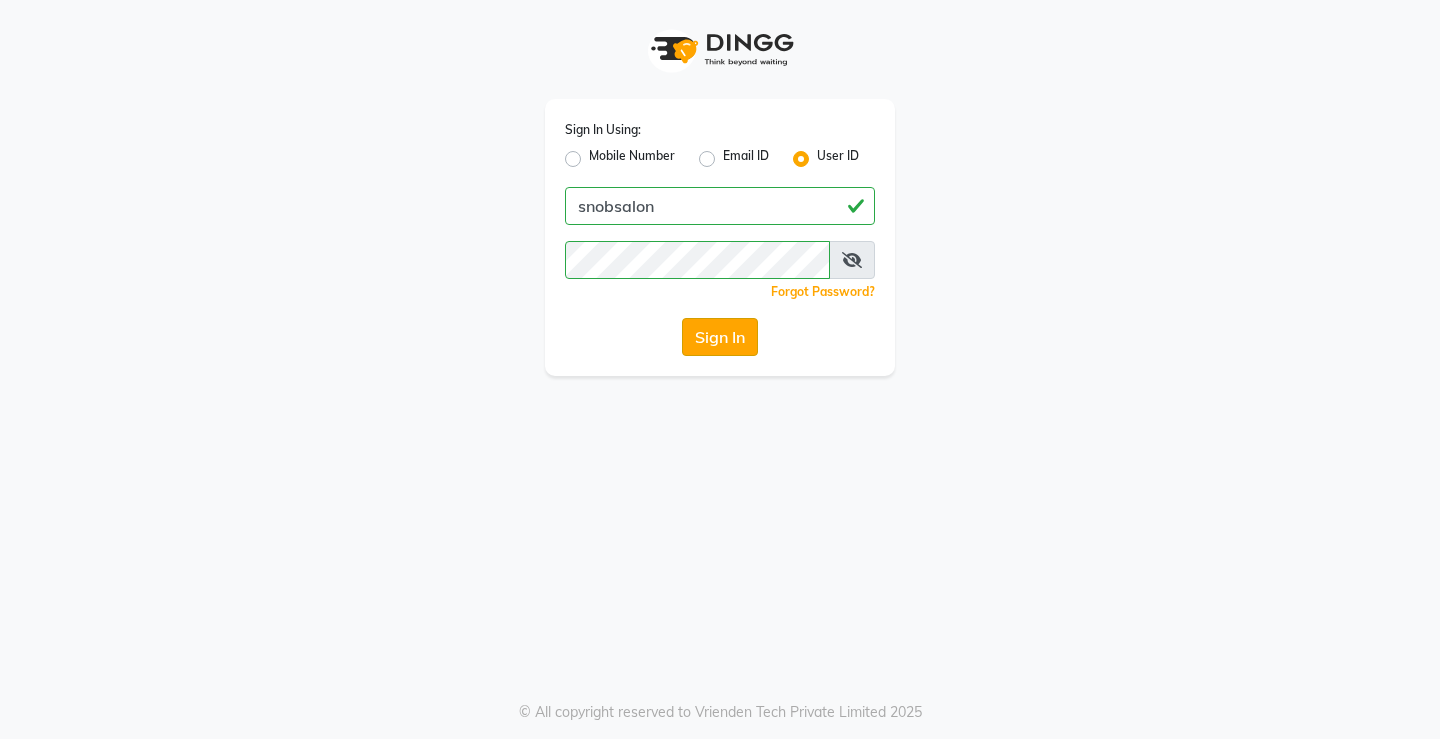 click on "Sign In" 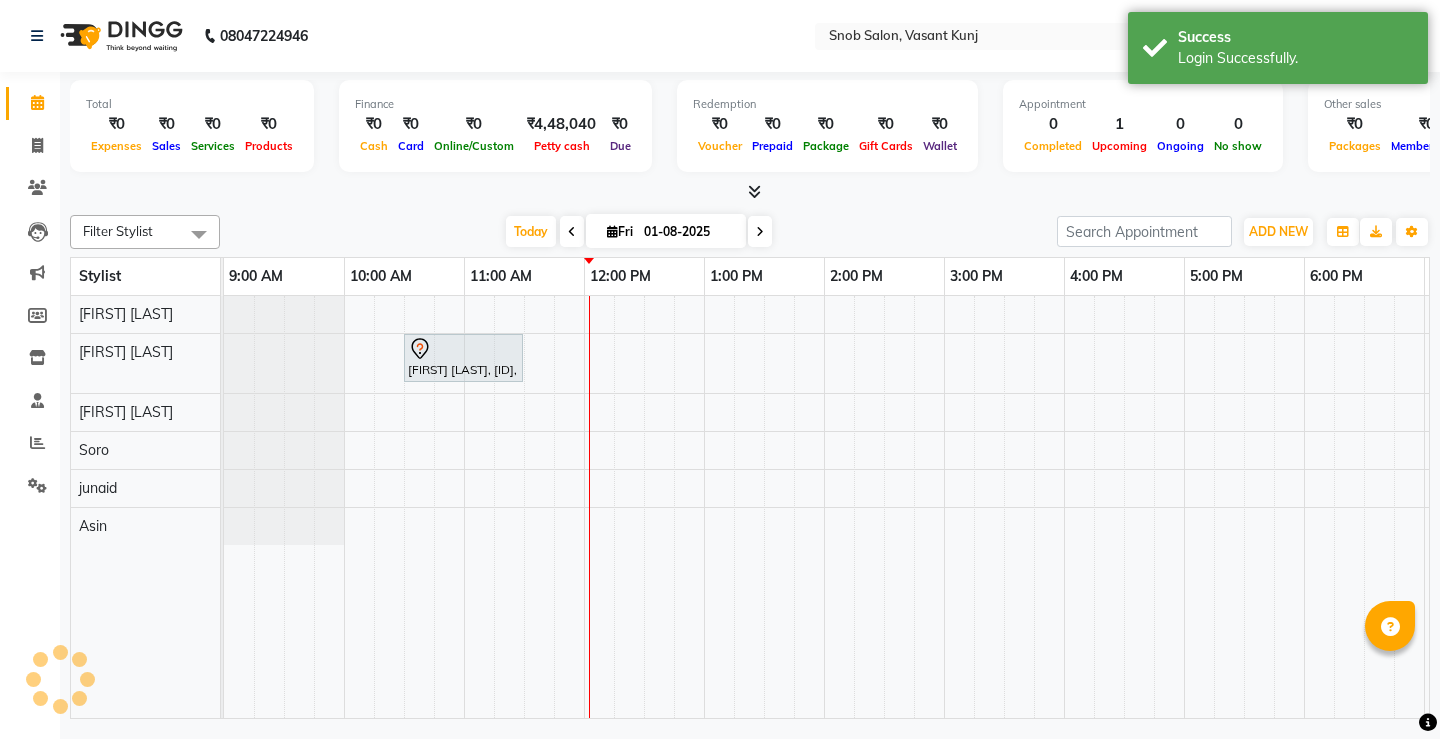 scroll, scrollTop: 0, scrollLeft: 0, axis: both 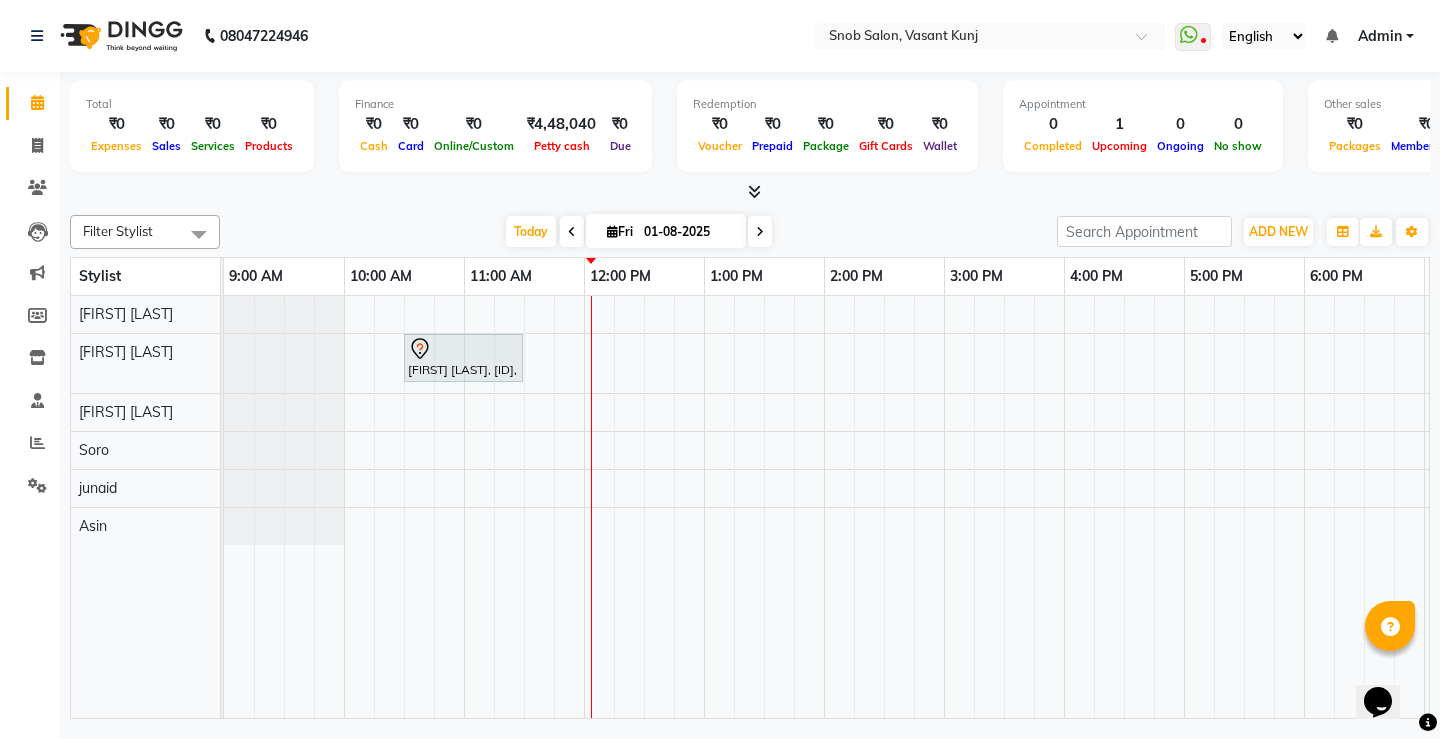 click on "[FIRST] [LAST], [ID], [TIME], [TIME], [SERVICE]" at bounding box center (1004, 507) 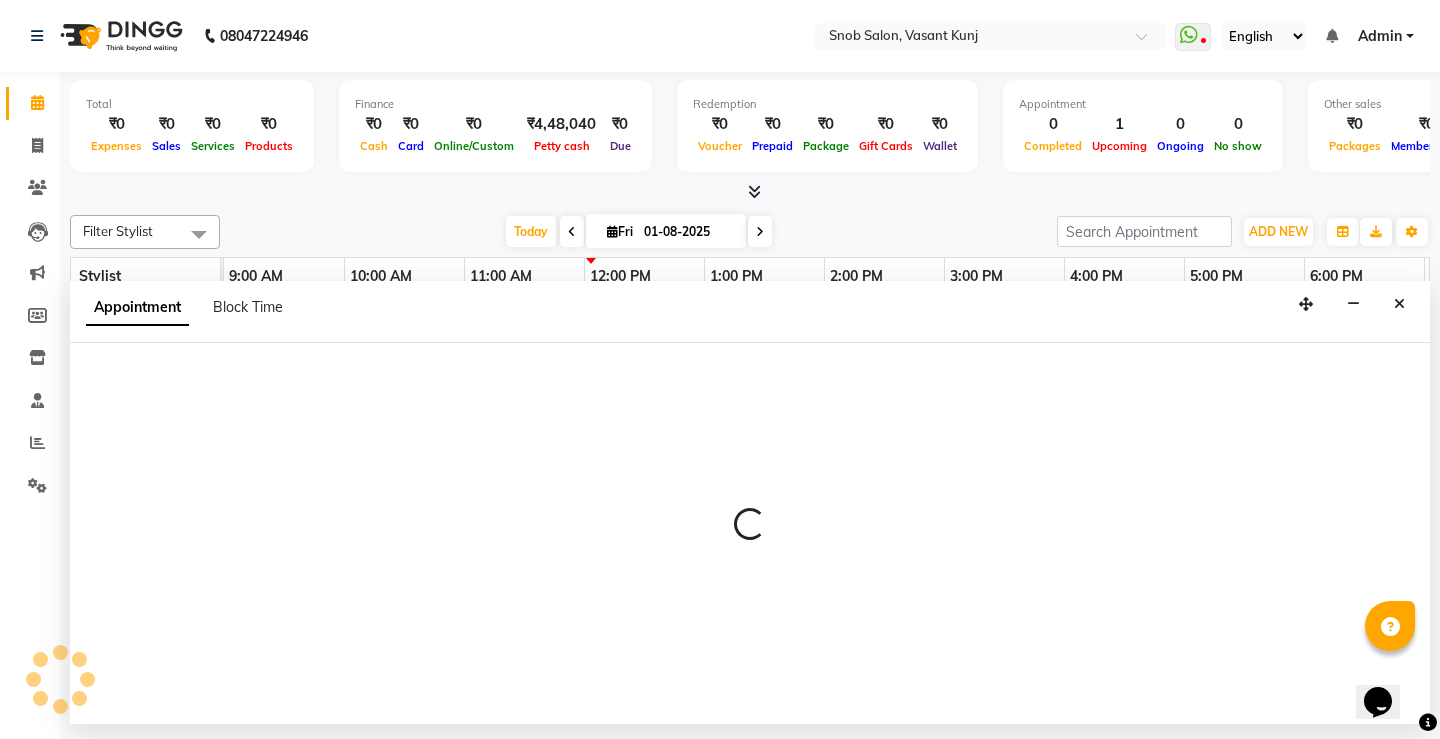 select on "78277" 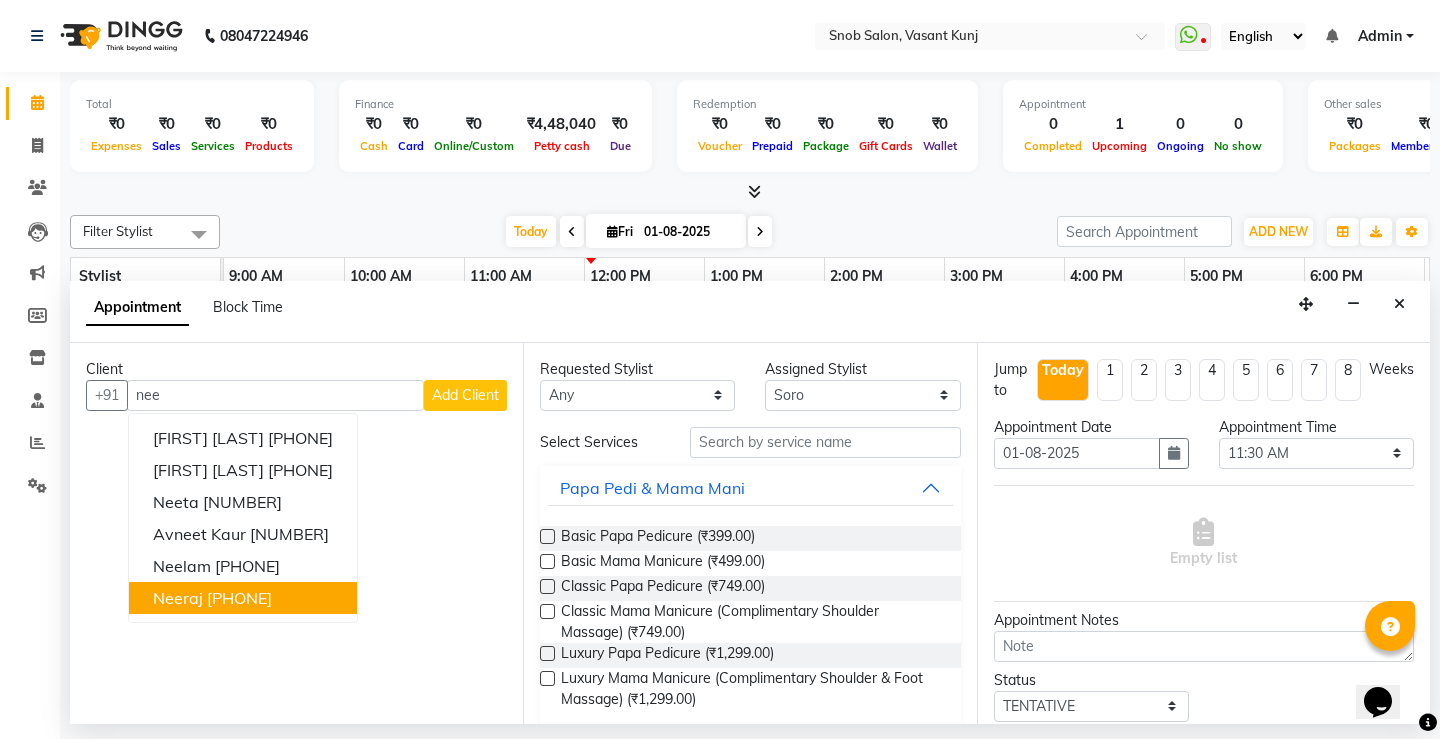 click on "[PHONE]" at bounding box center [239, 598] 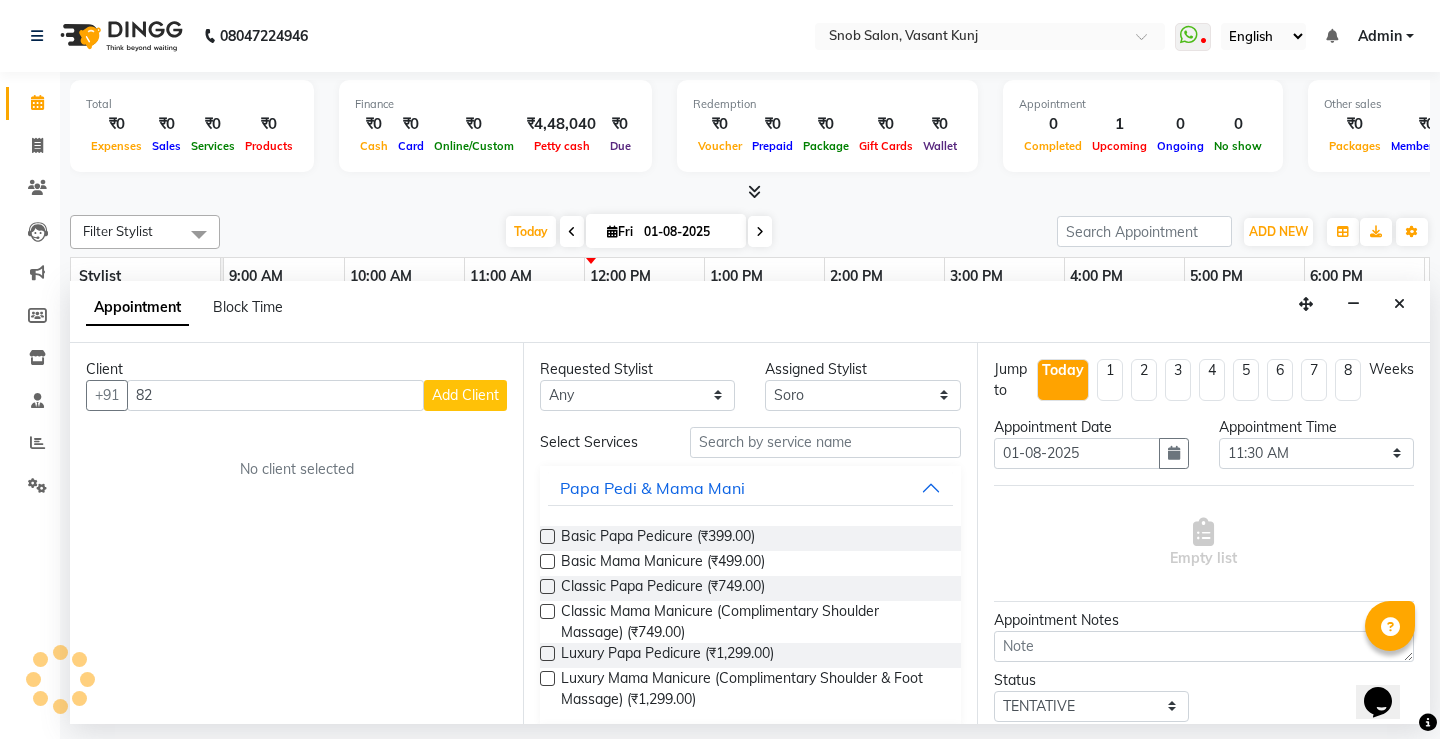 type on "8" 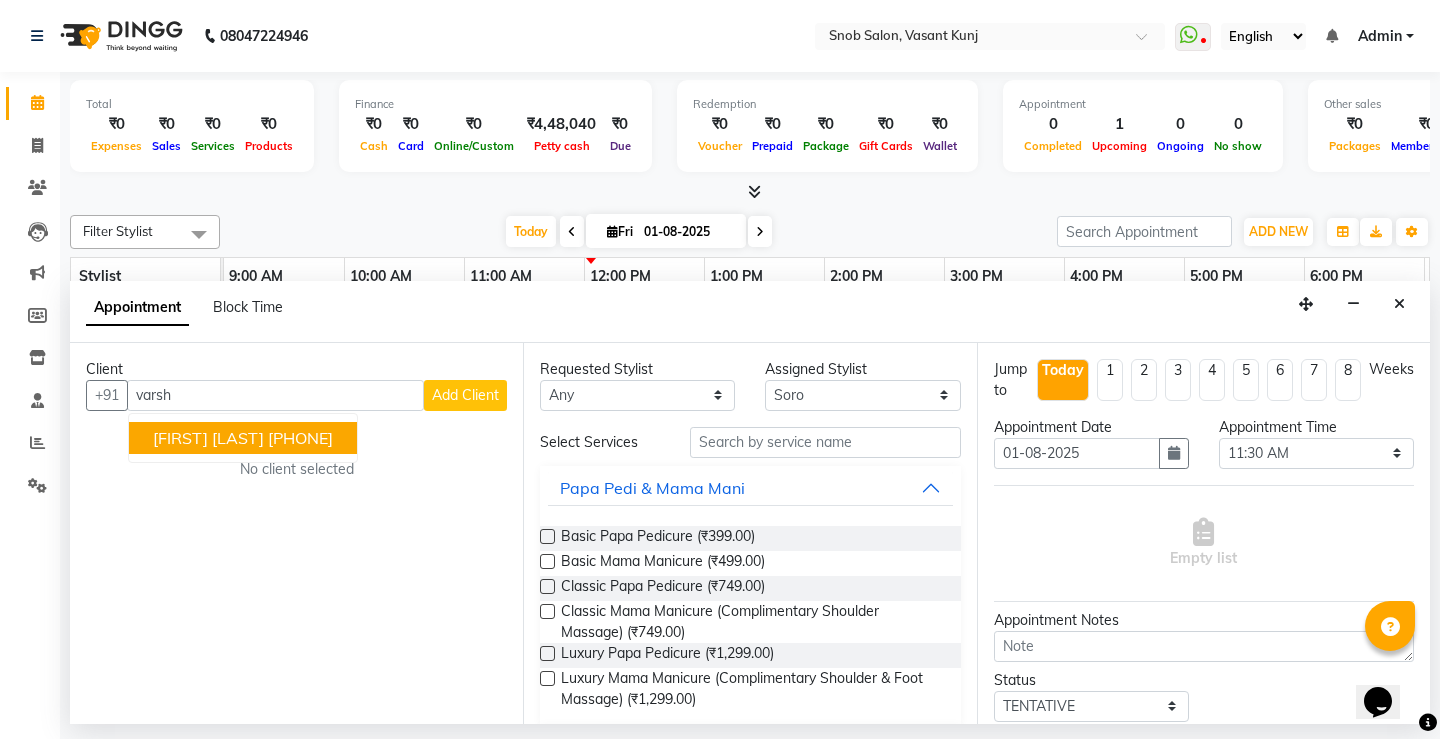 click on "[FIRST] [LAST]" at bounding box center [208, 438] 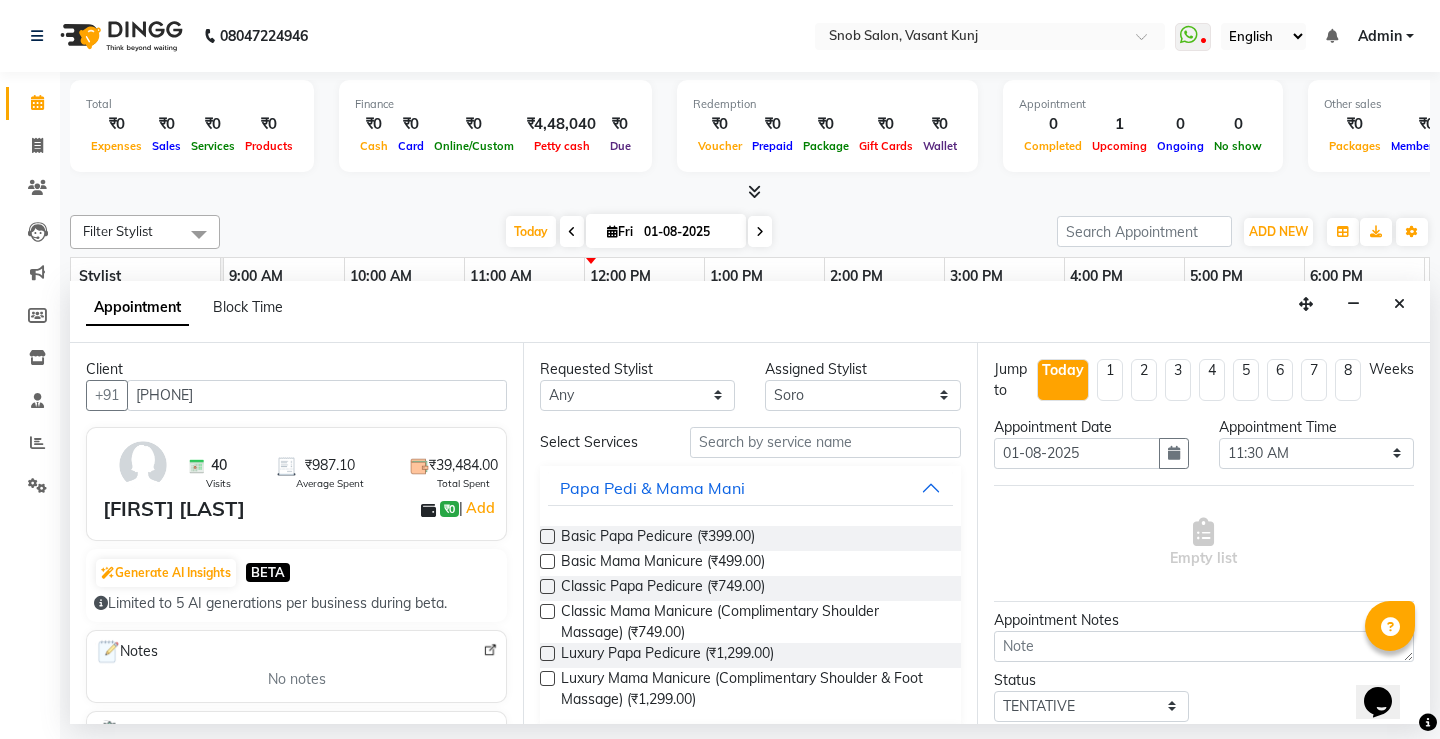 type on "[PHONE]" 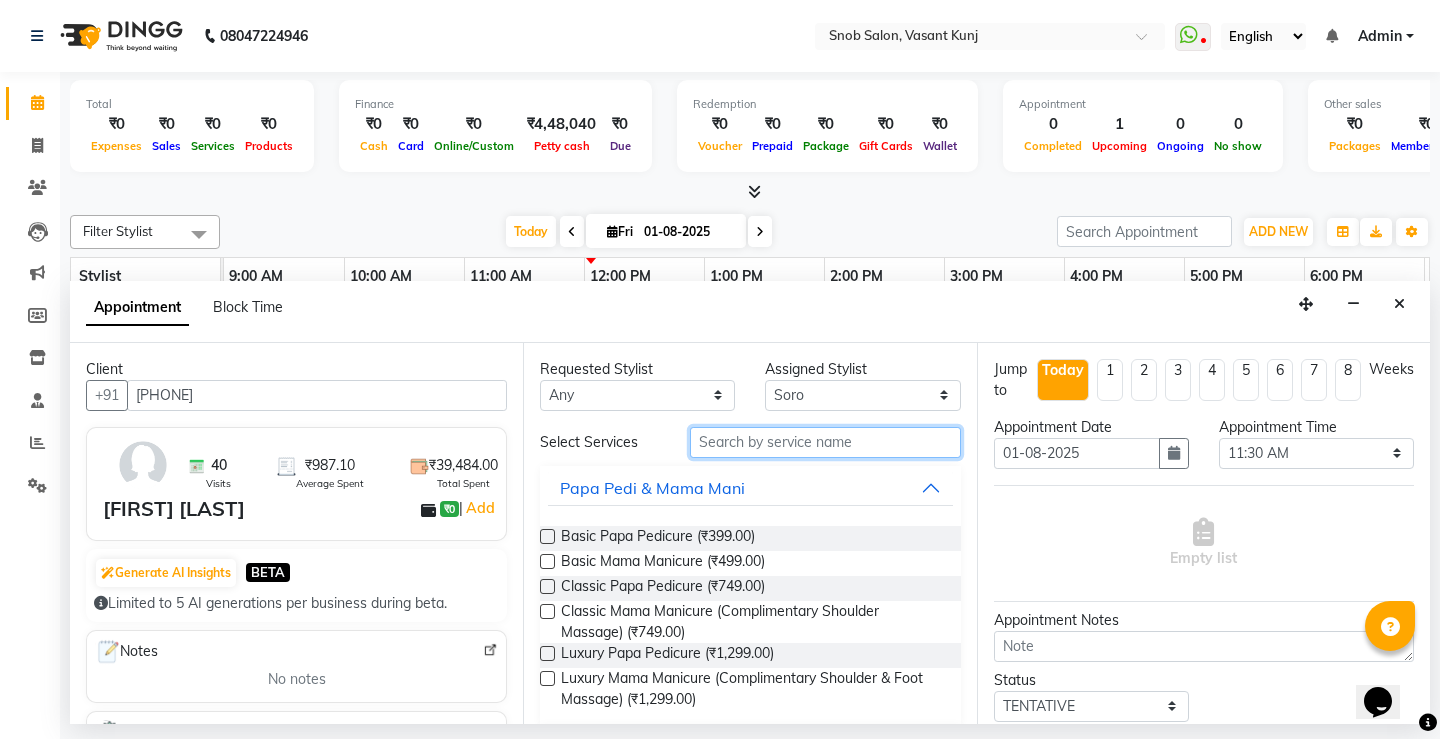 click at bounding box center [825, 442] 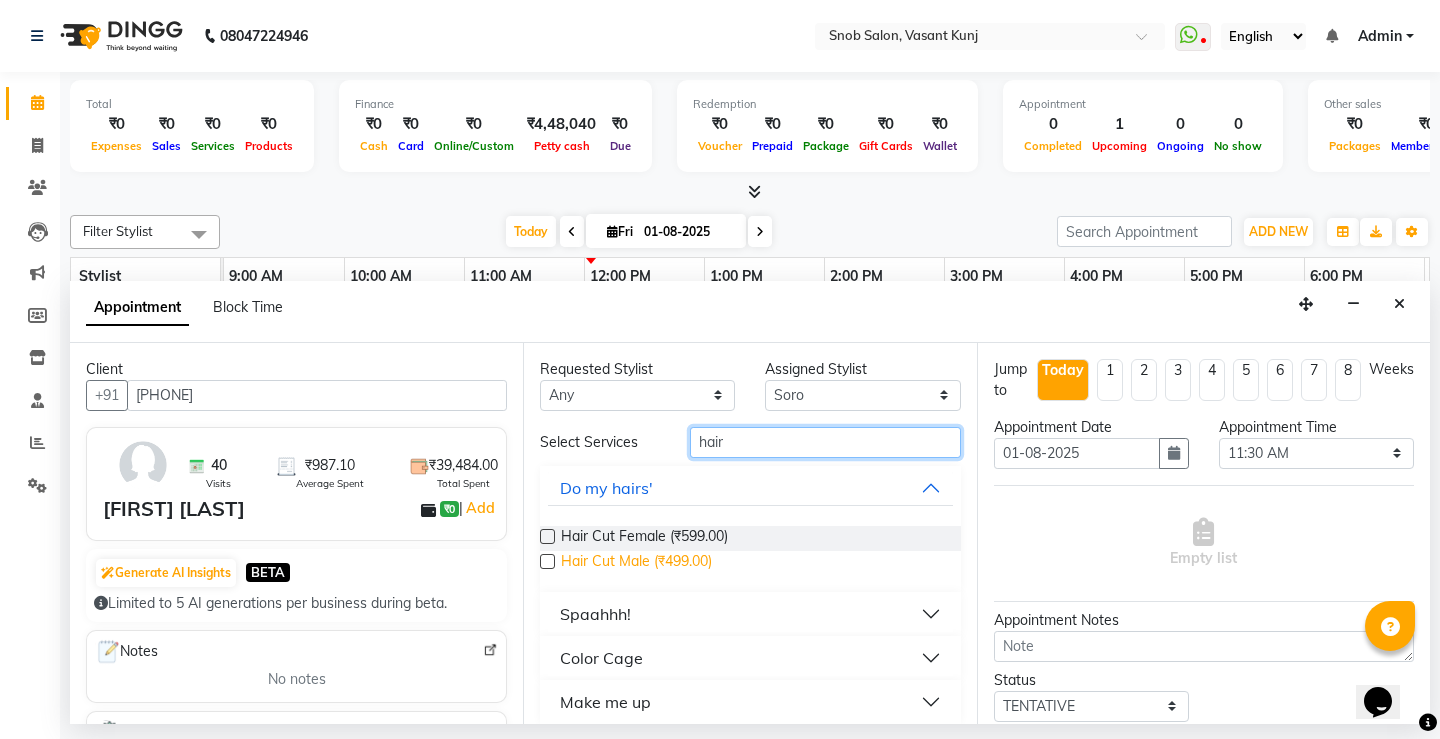 type on "hair" 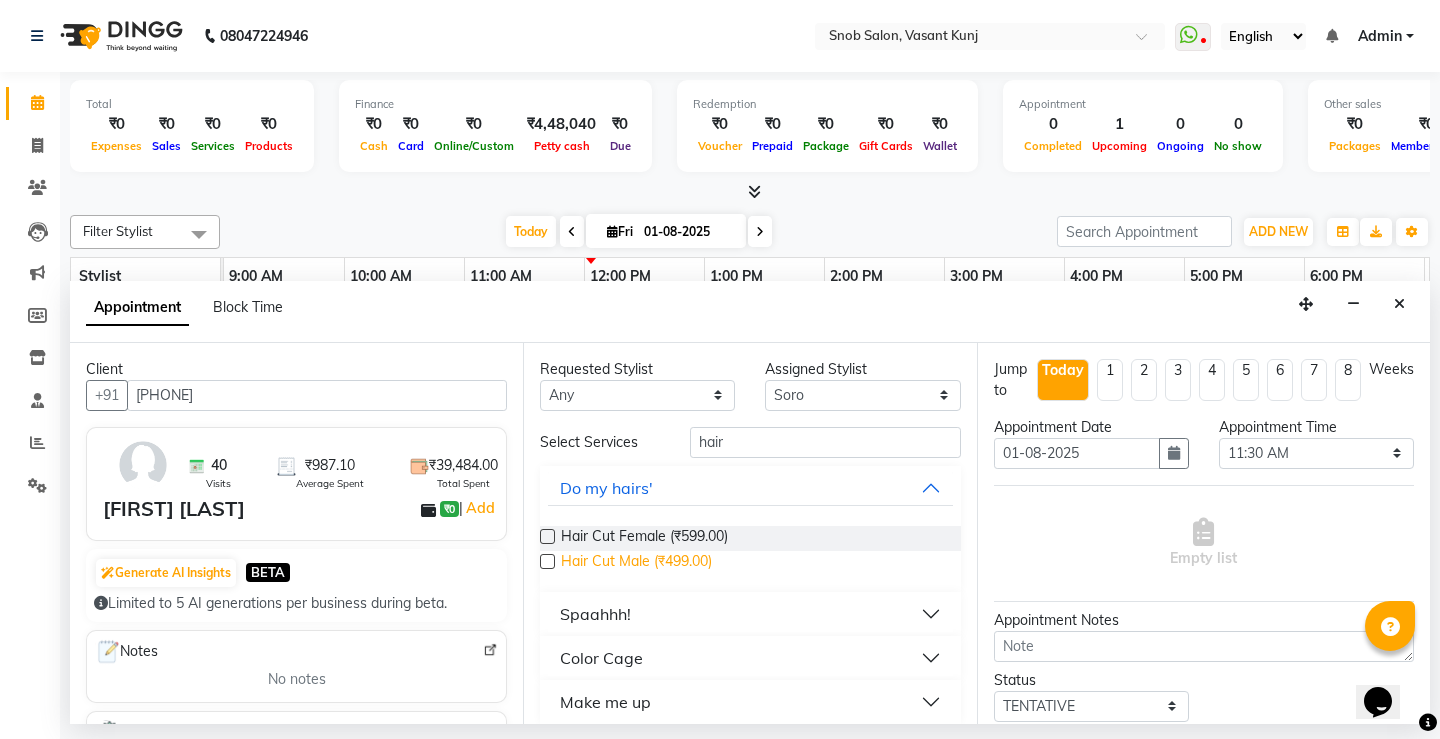 click on "Hair Cut Male (₹499.00)" at bounding box center [636, 563] 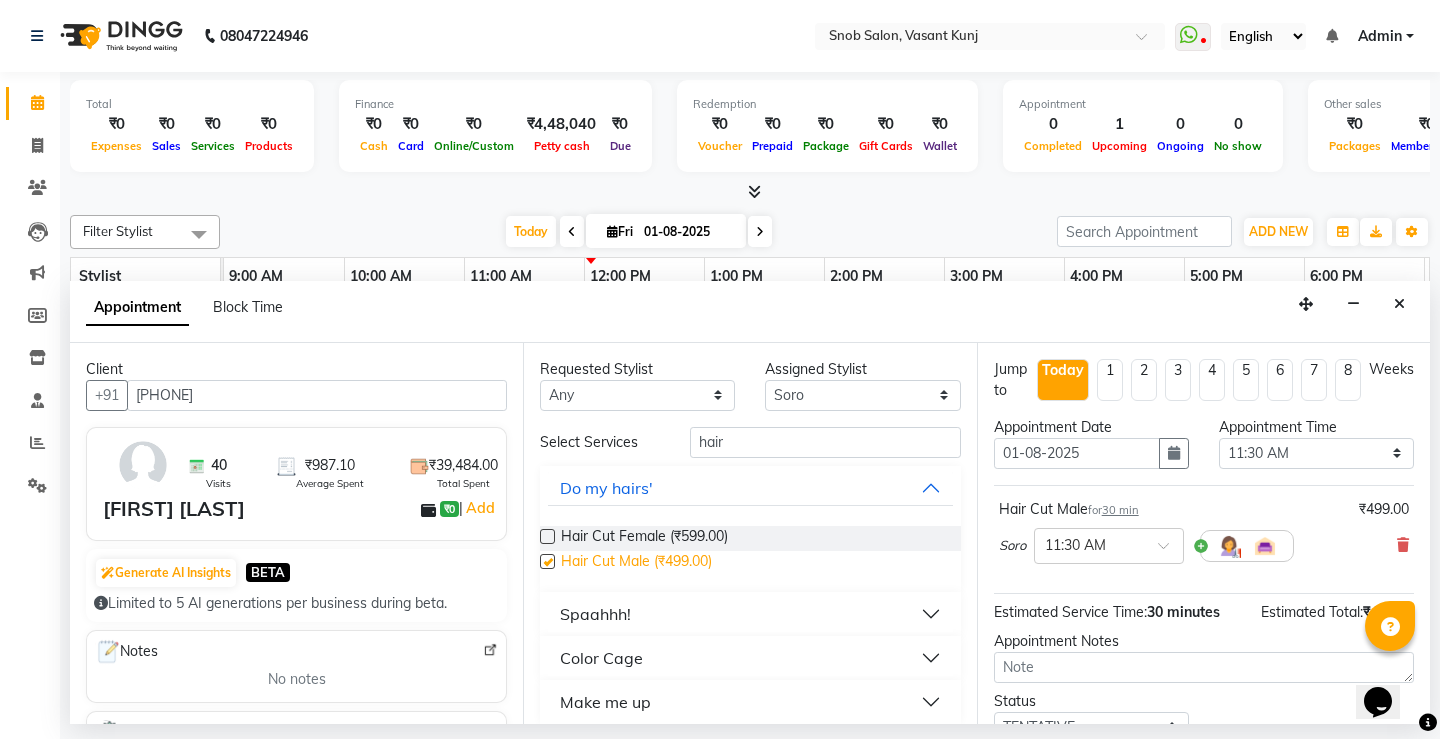 checkbox on "false" 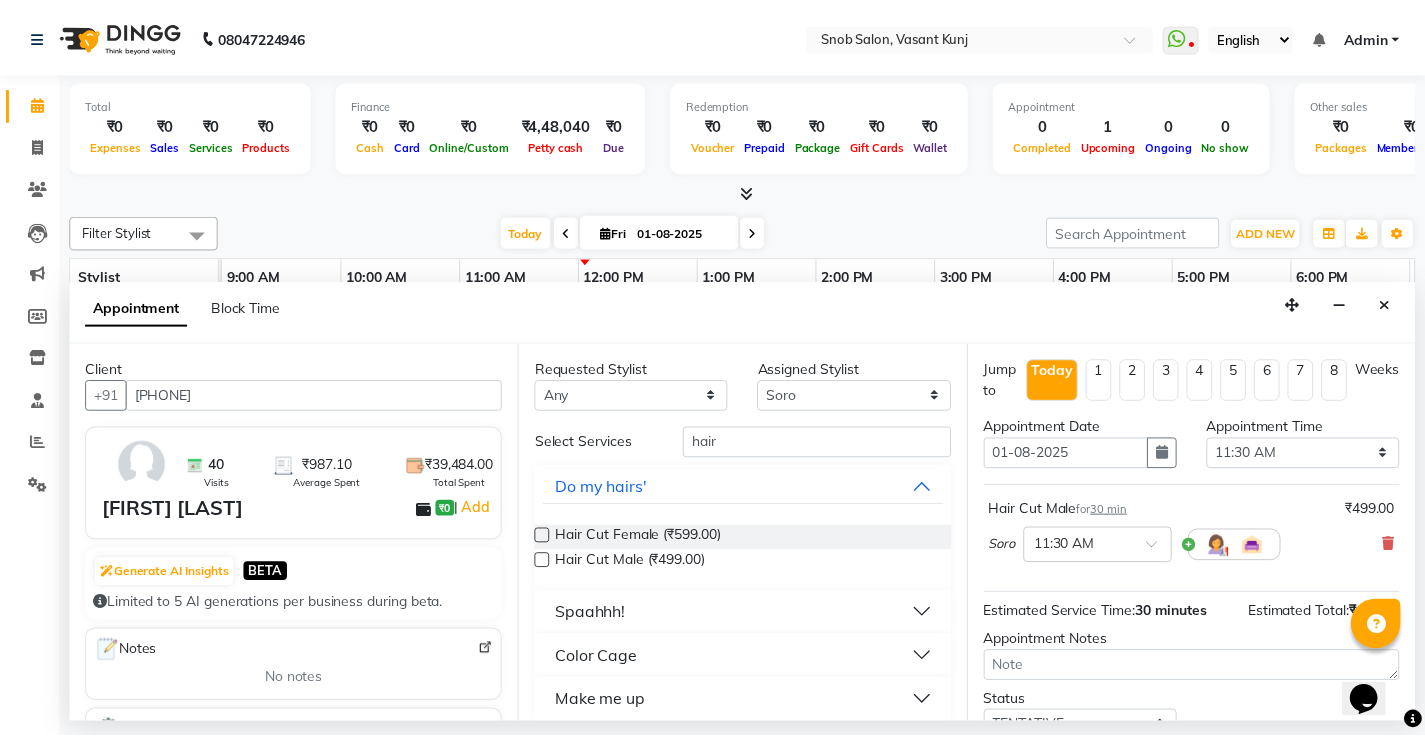 scroll, scrollTop: 145, scrollLeft: 0, axis: vertical 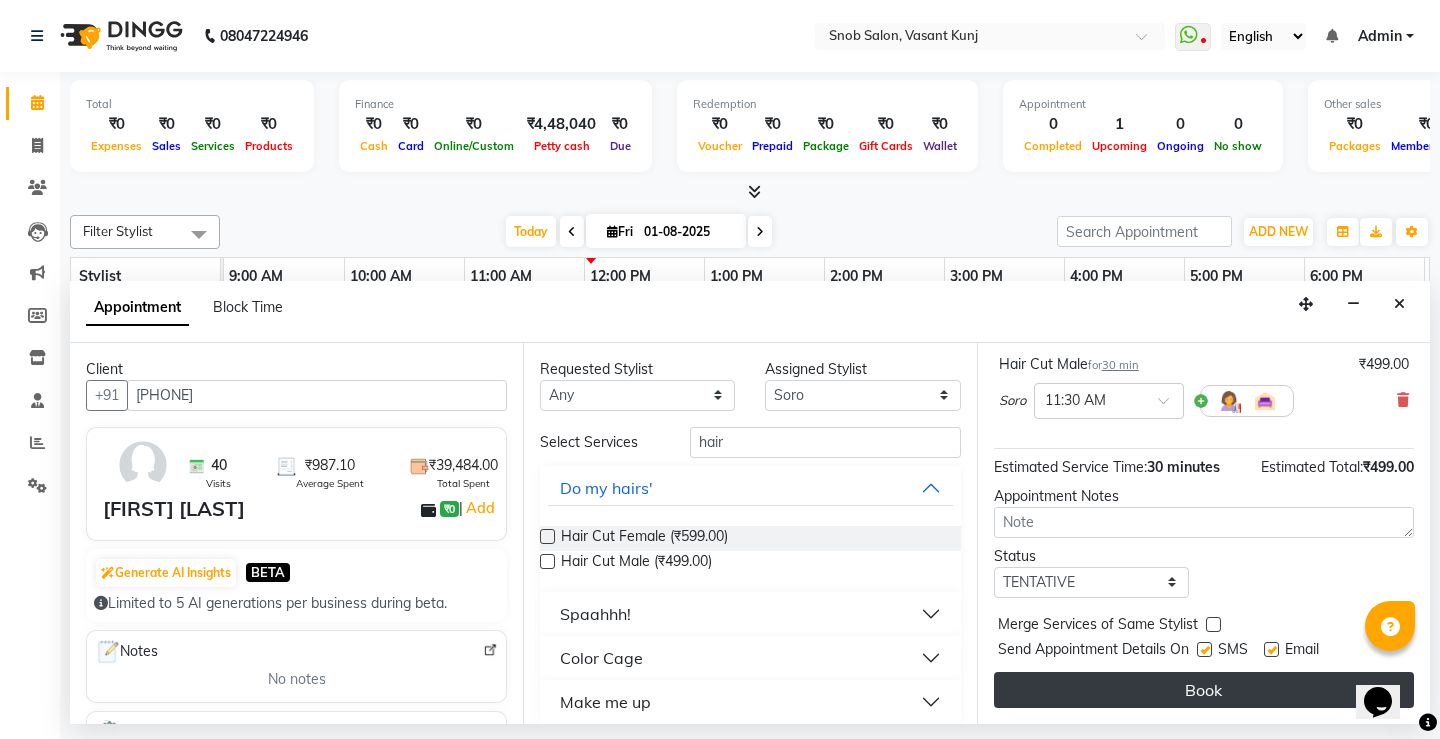 click on "Book" at bounding box center (1204, 690) 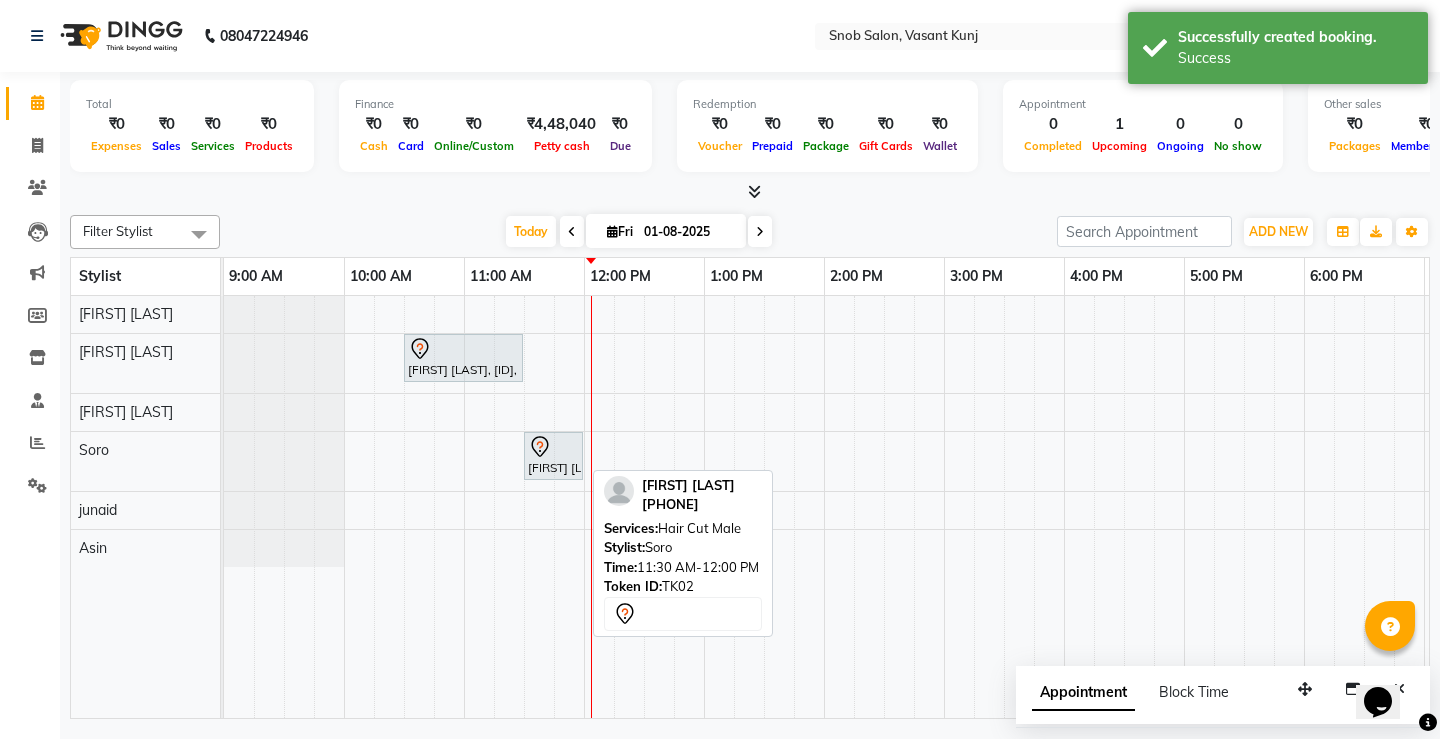 click 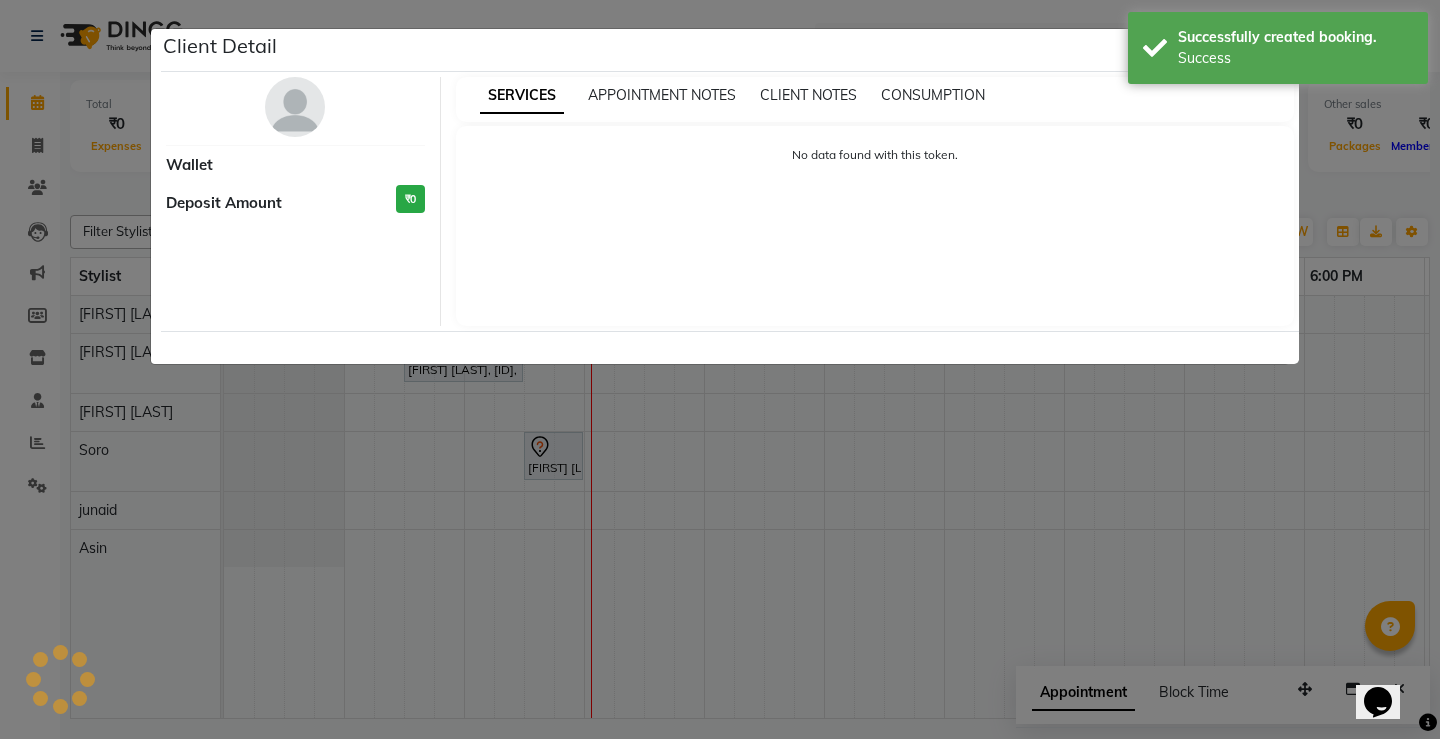 select on "7" 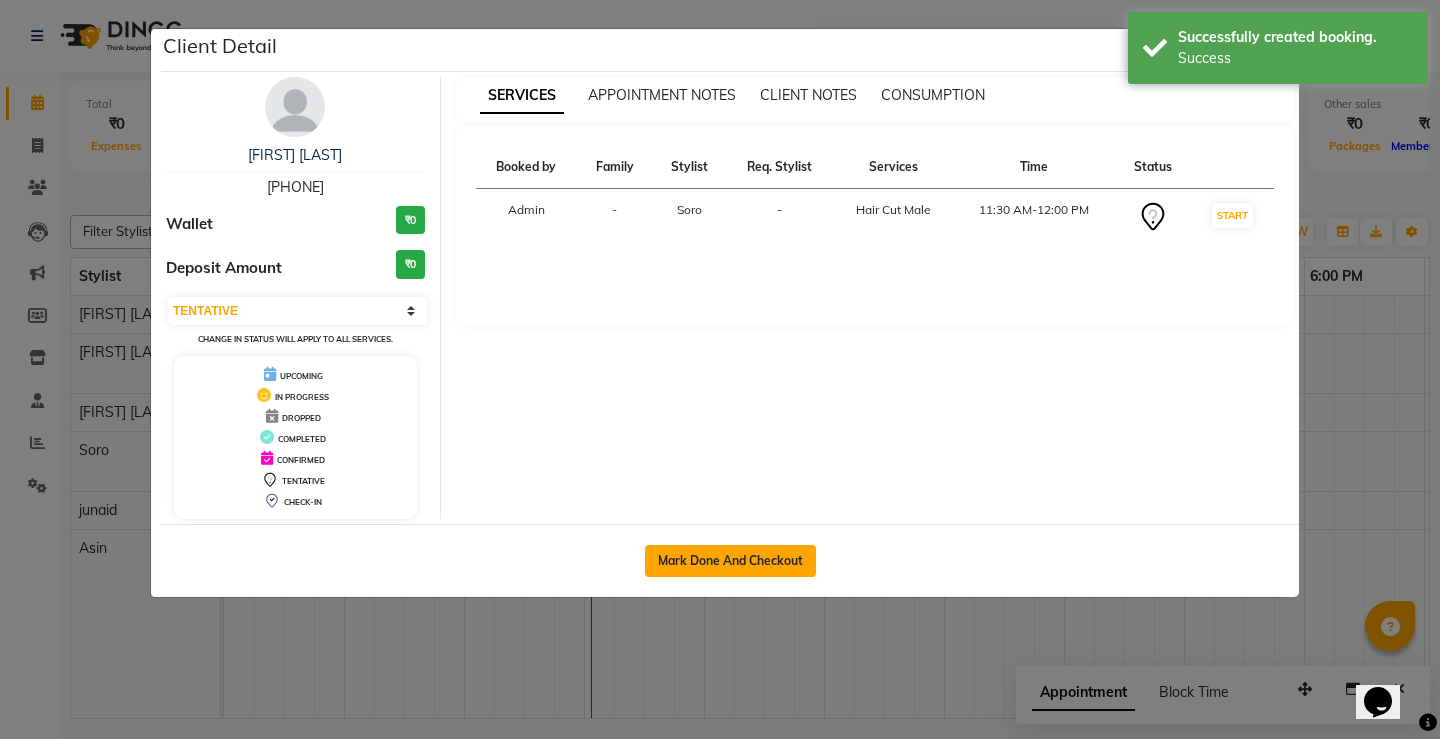 click on "Mark Done And Checkout" 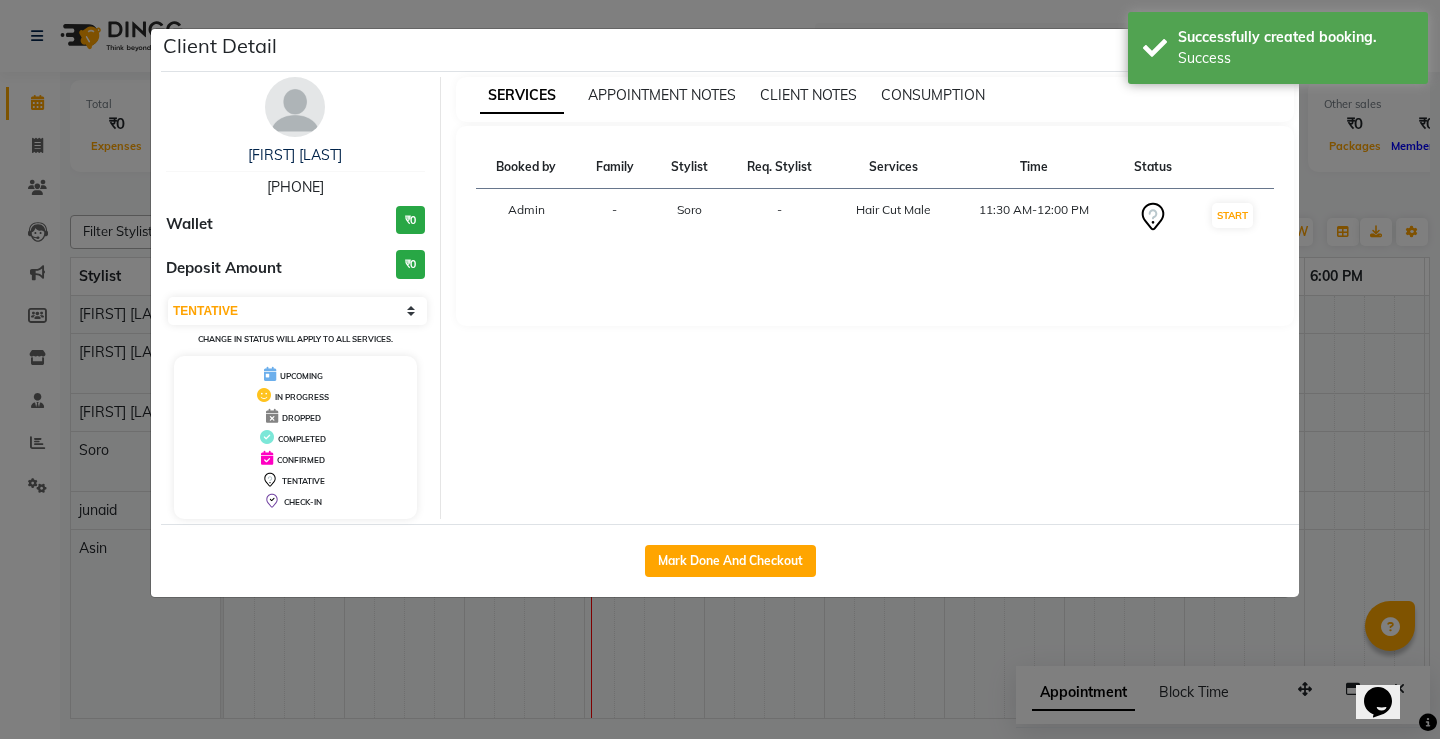select on "service" 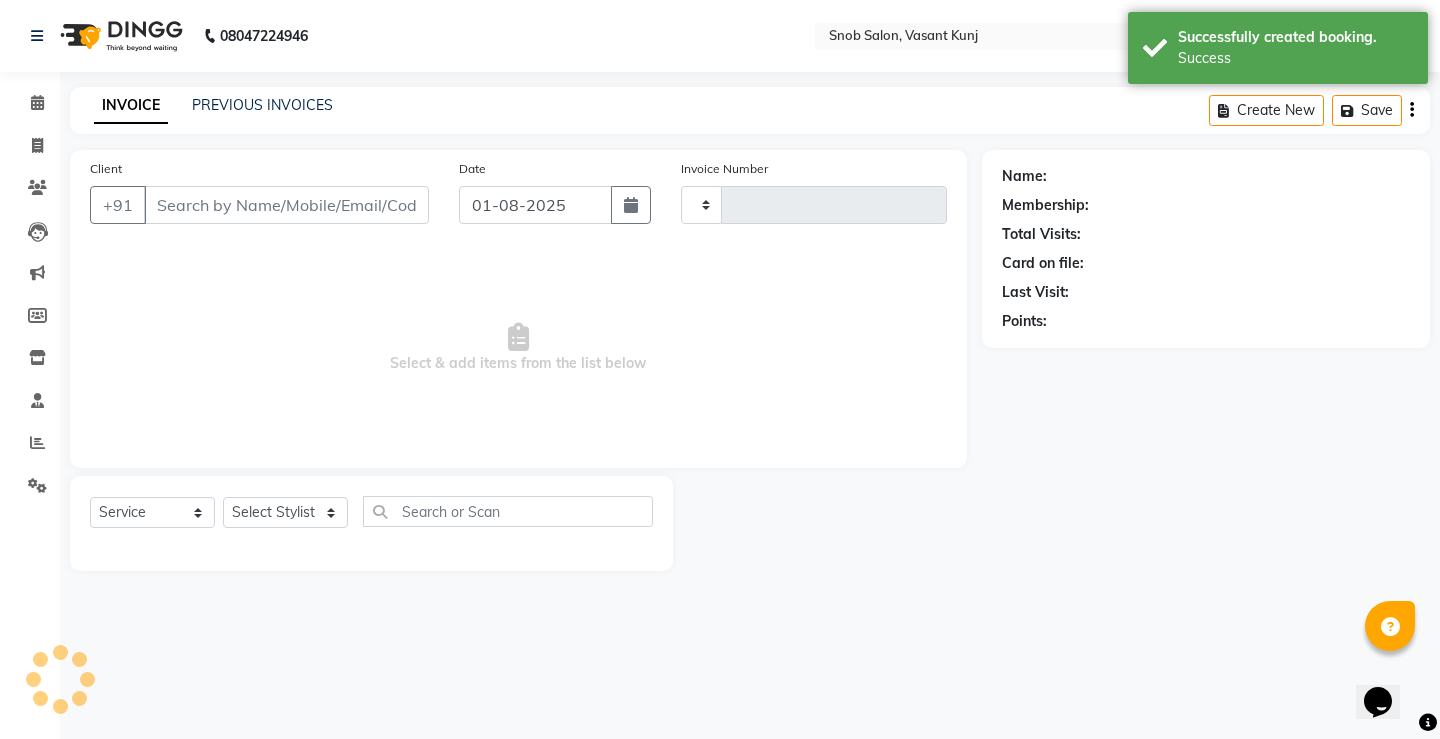 type on "0537" 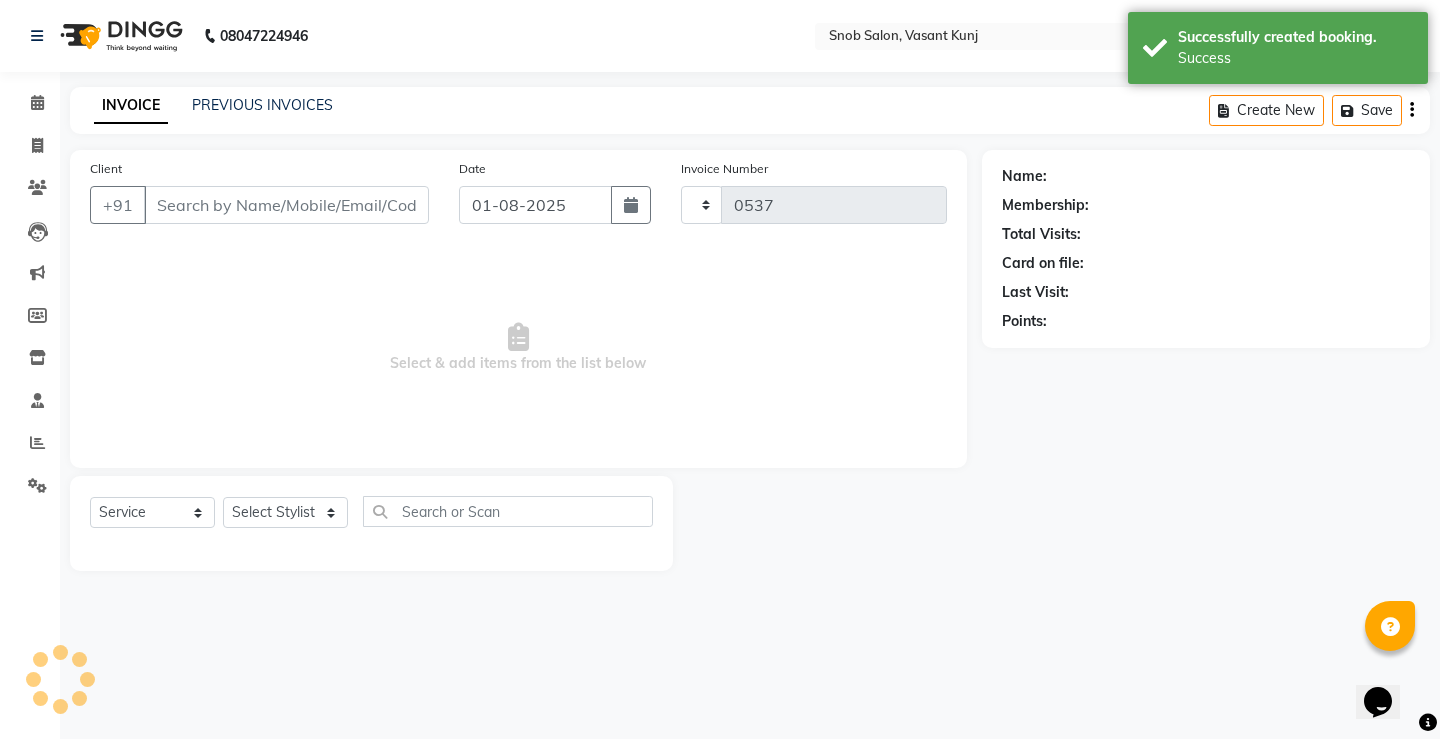 select on "7175" 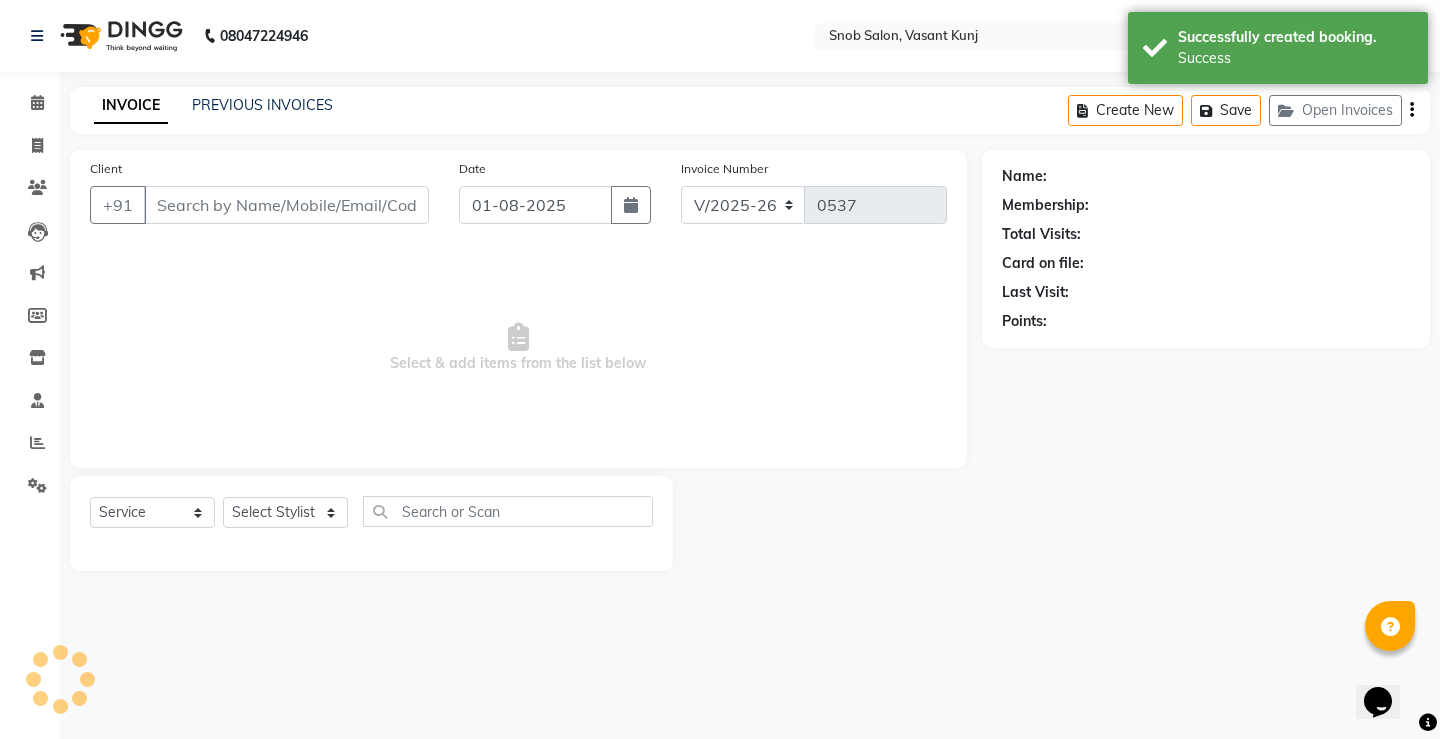 type on "[PHONE]" 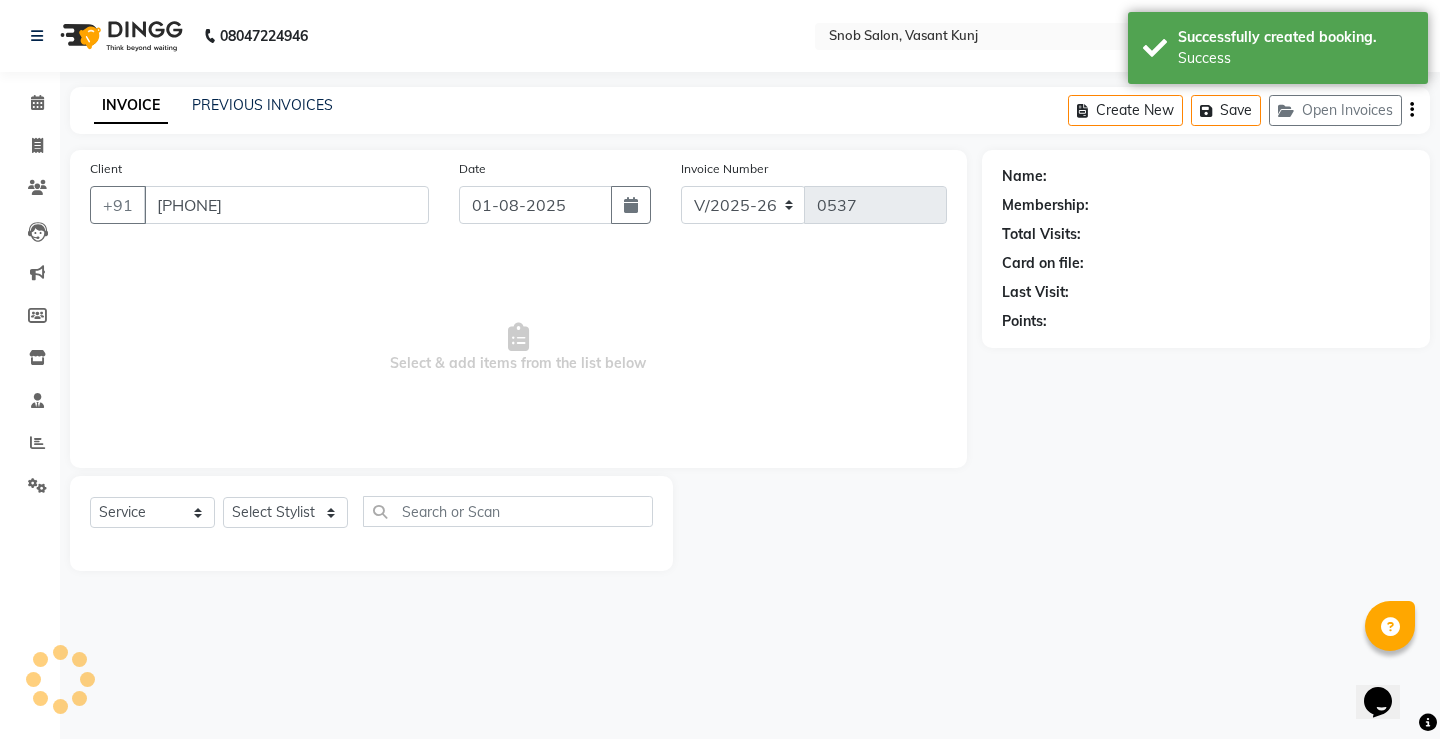 select on "78277" 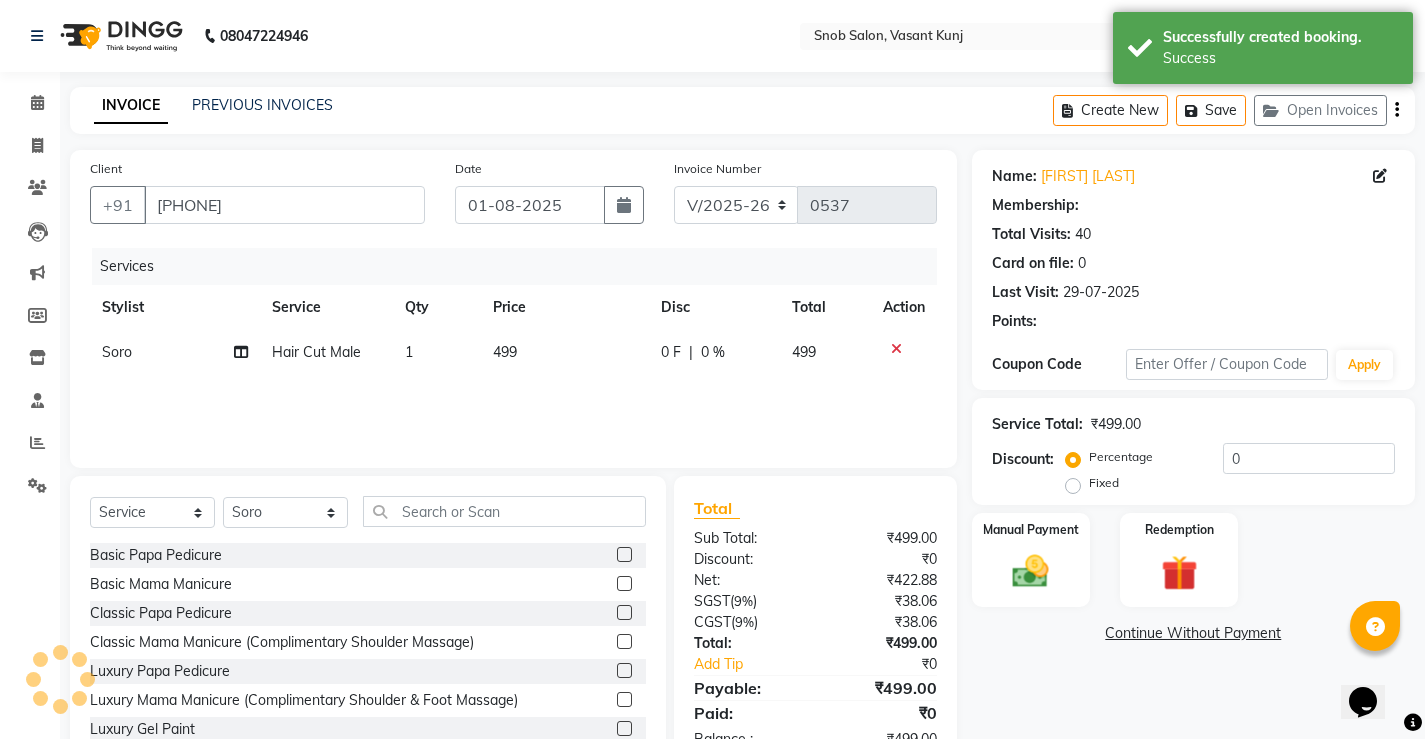 select on "1: Object" 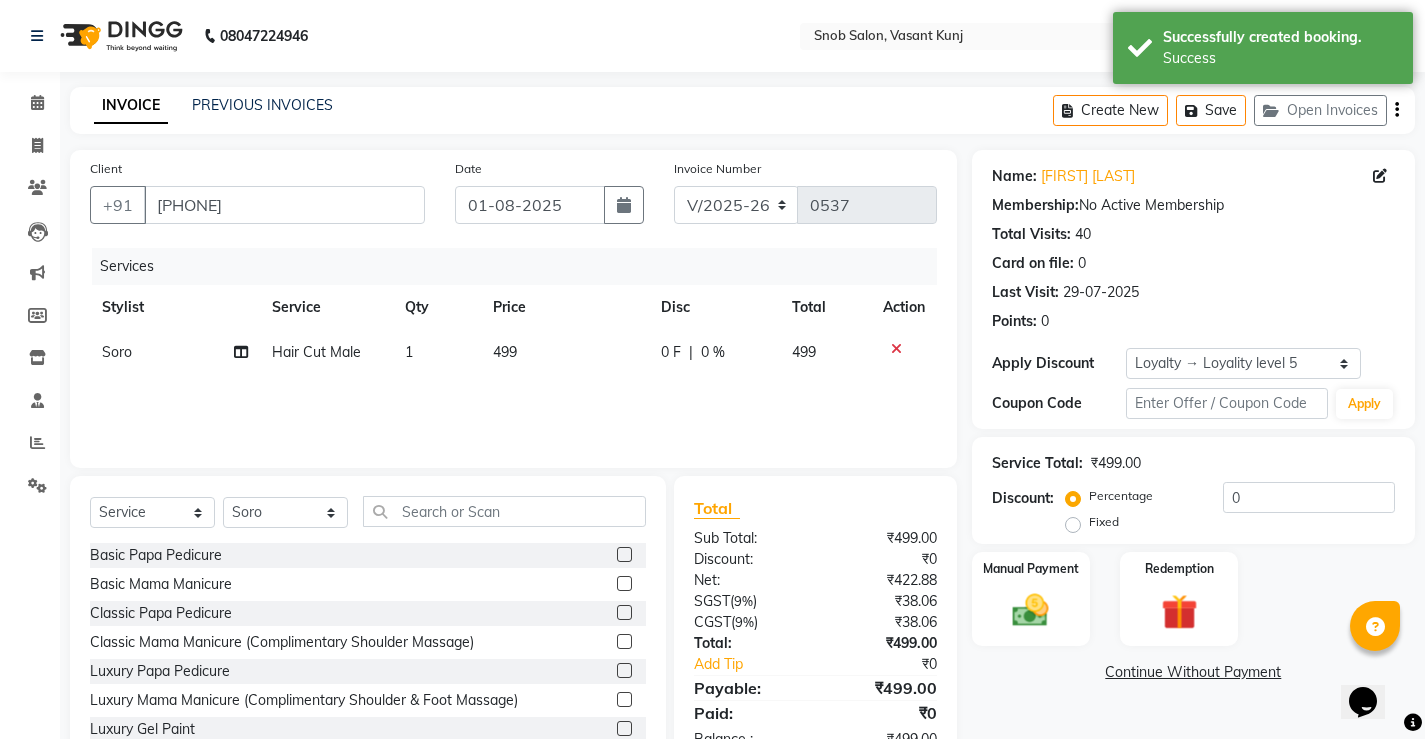 drag, startPoint x: 537, startPoint y: 359, endPoint x: 564, endPoint y: 332, distance: 38.183765 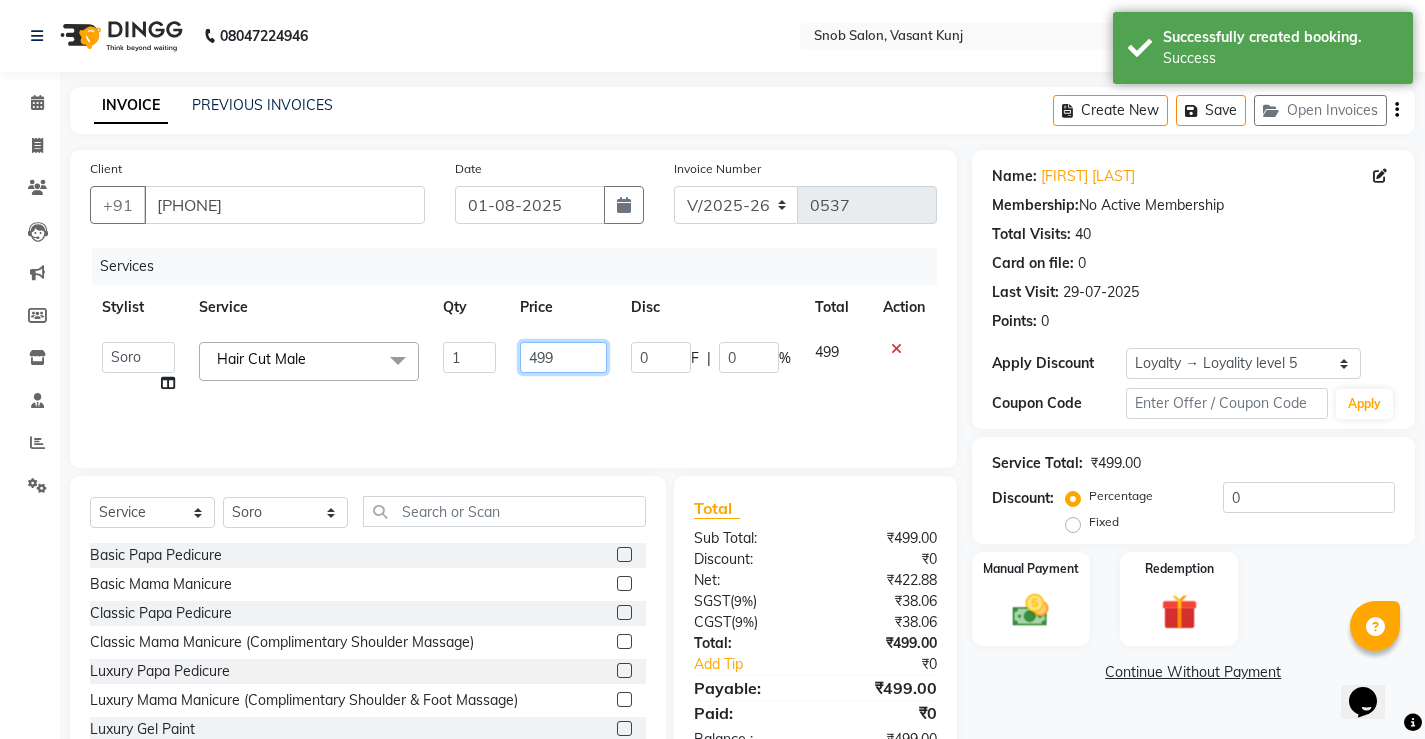 click on "499" 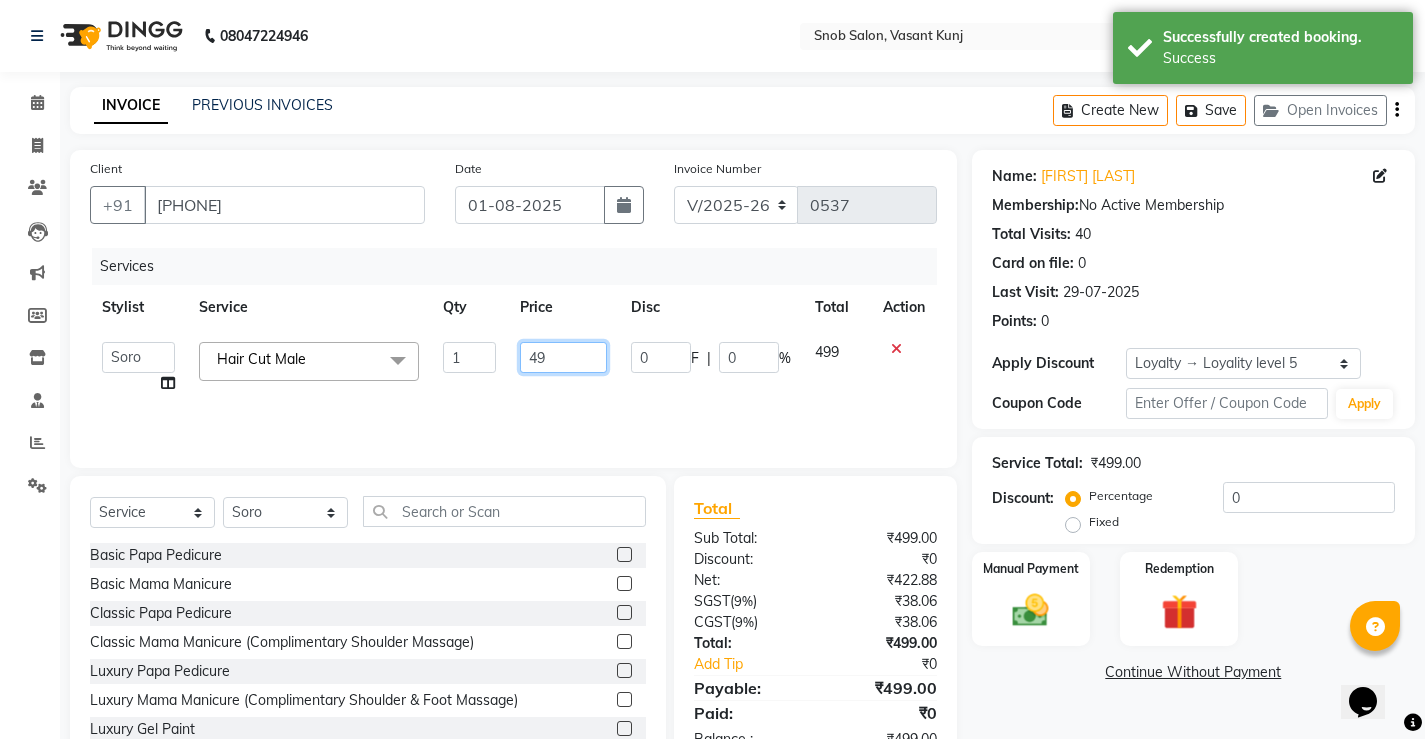type on "4" 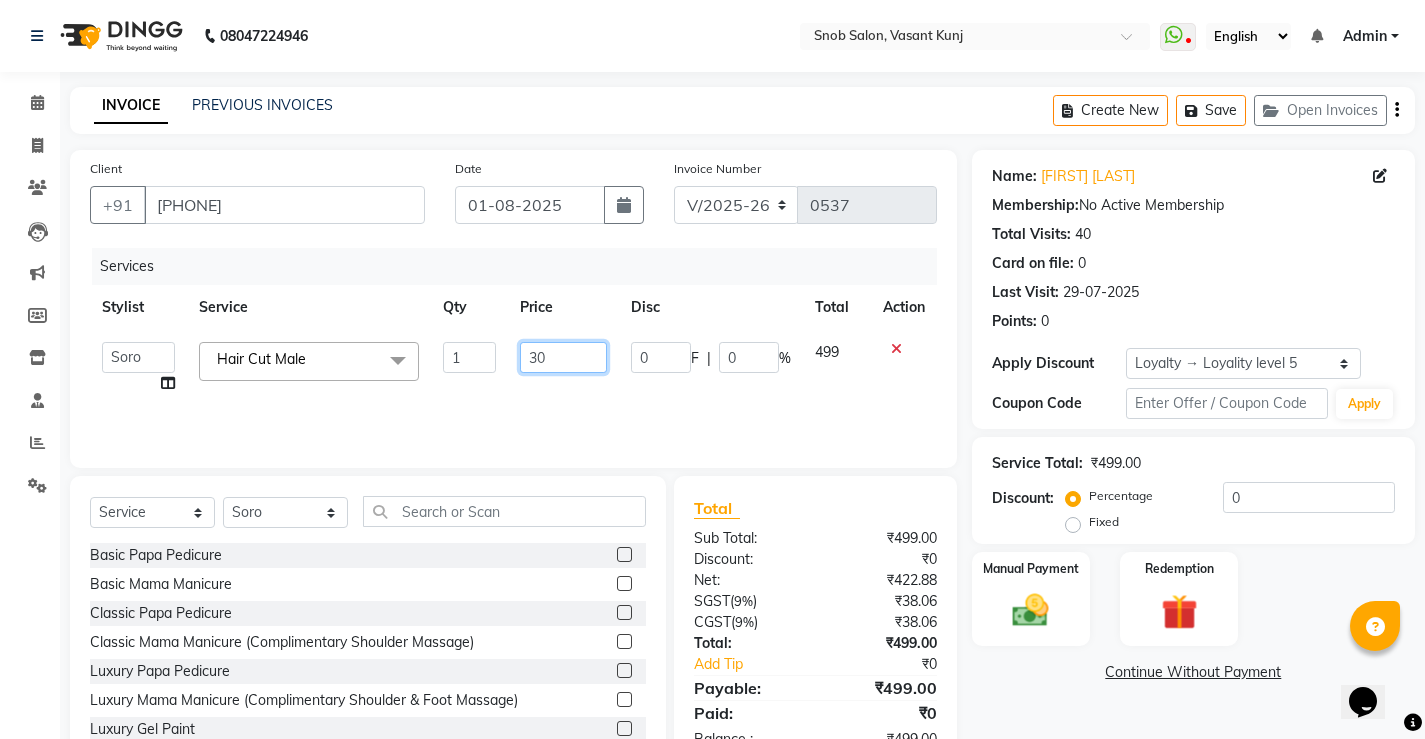 type on "300" 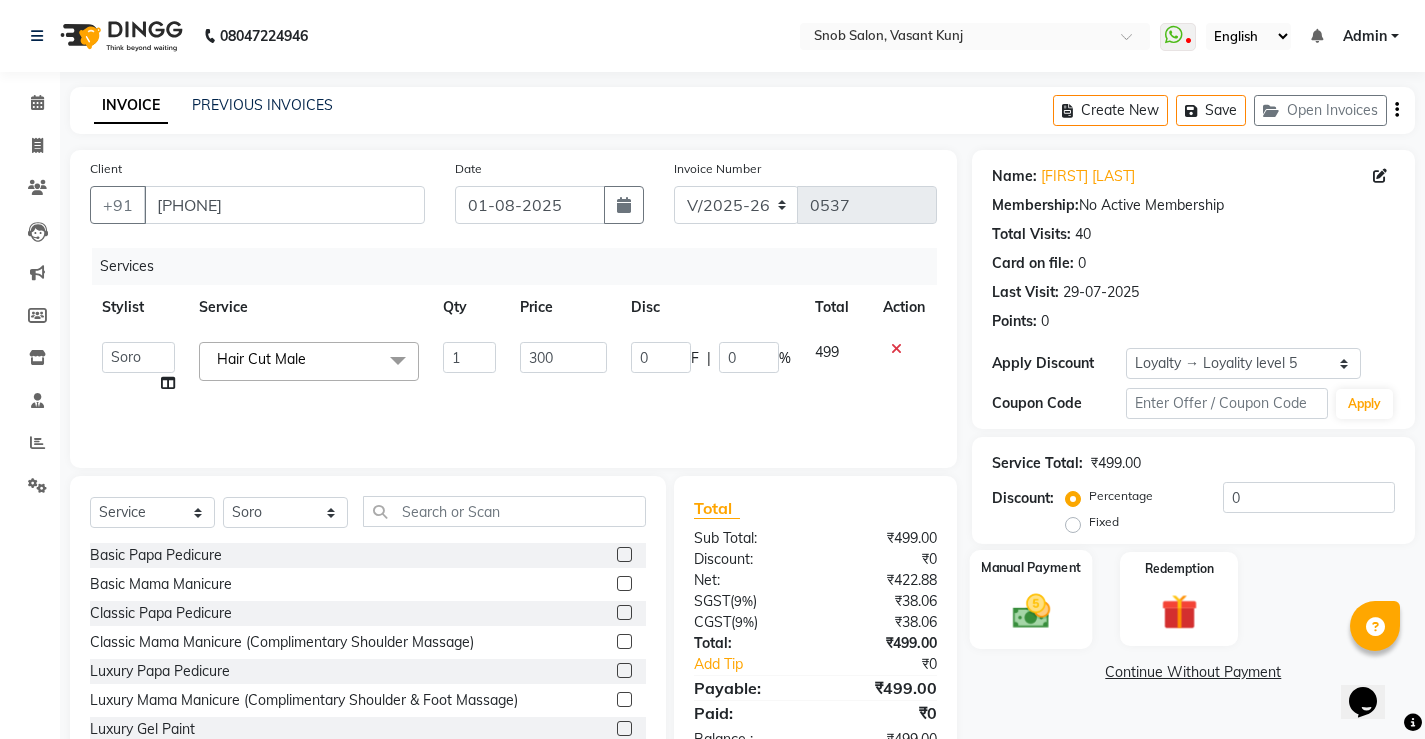 click 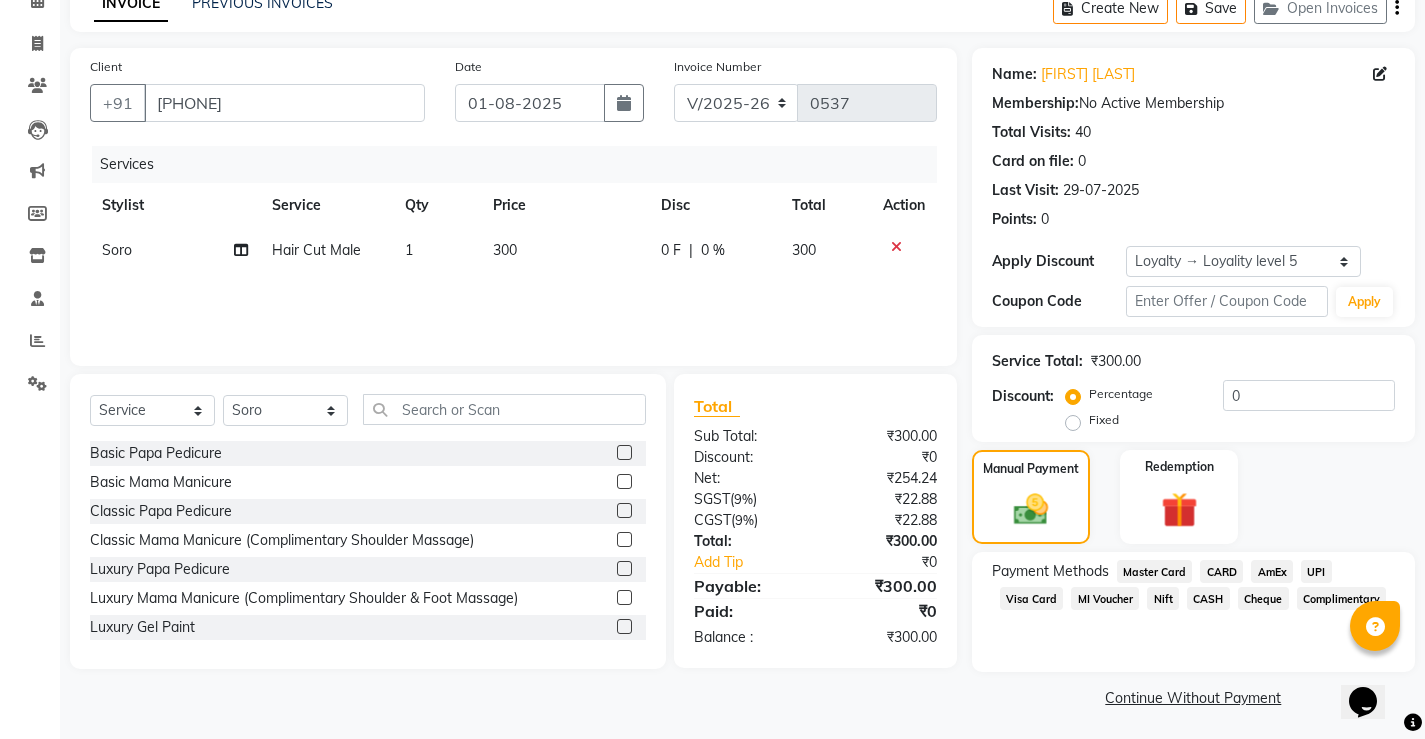 scroll, scrollTop: 106, scrollLeft: 0, axis: vertical 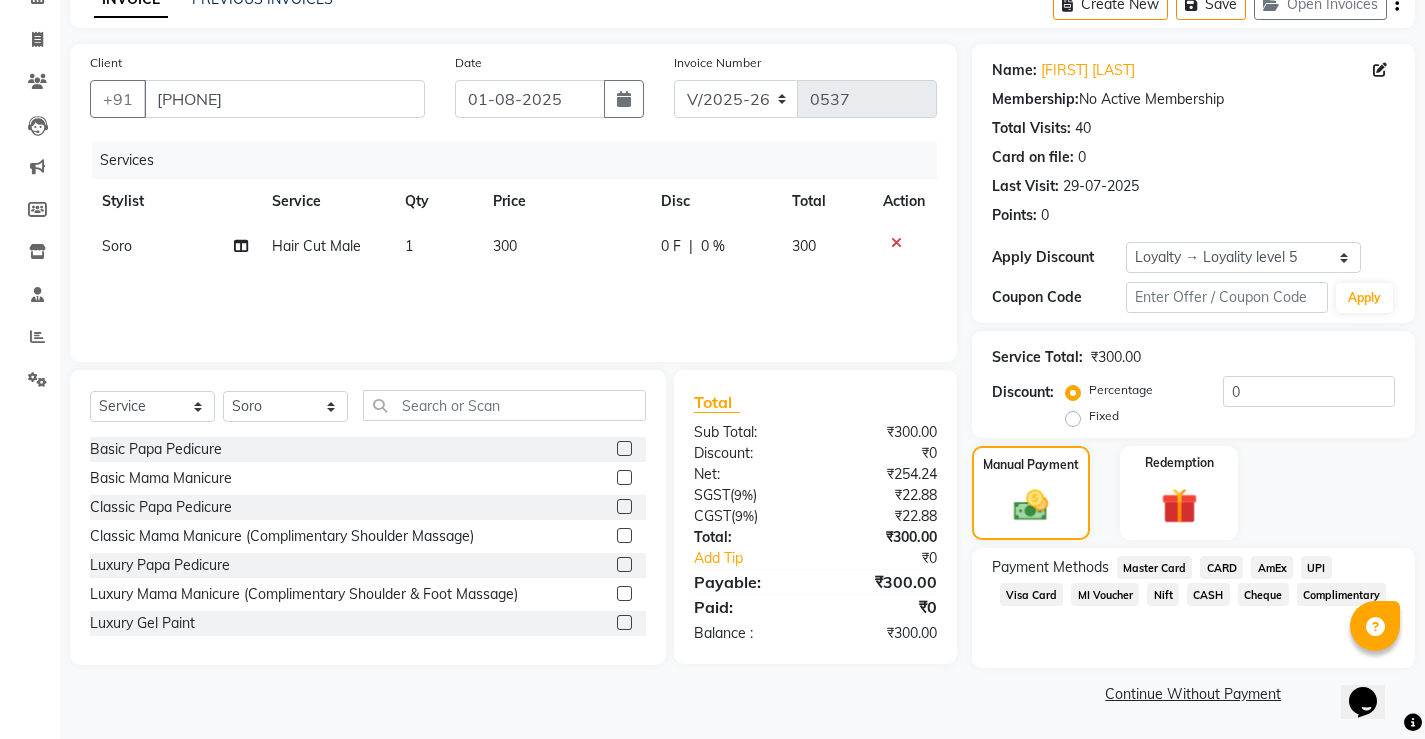 click on "UPI" 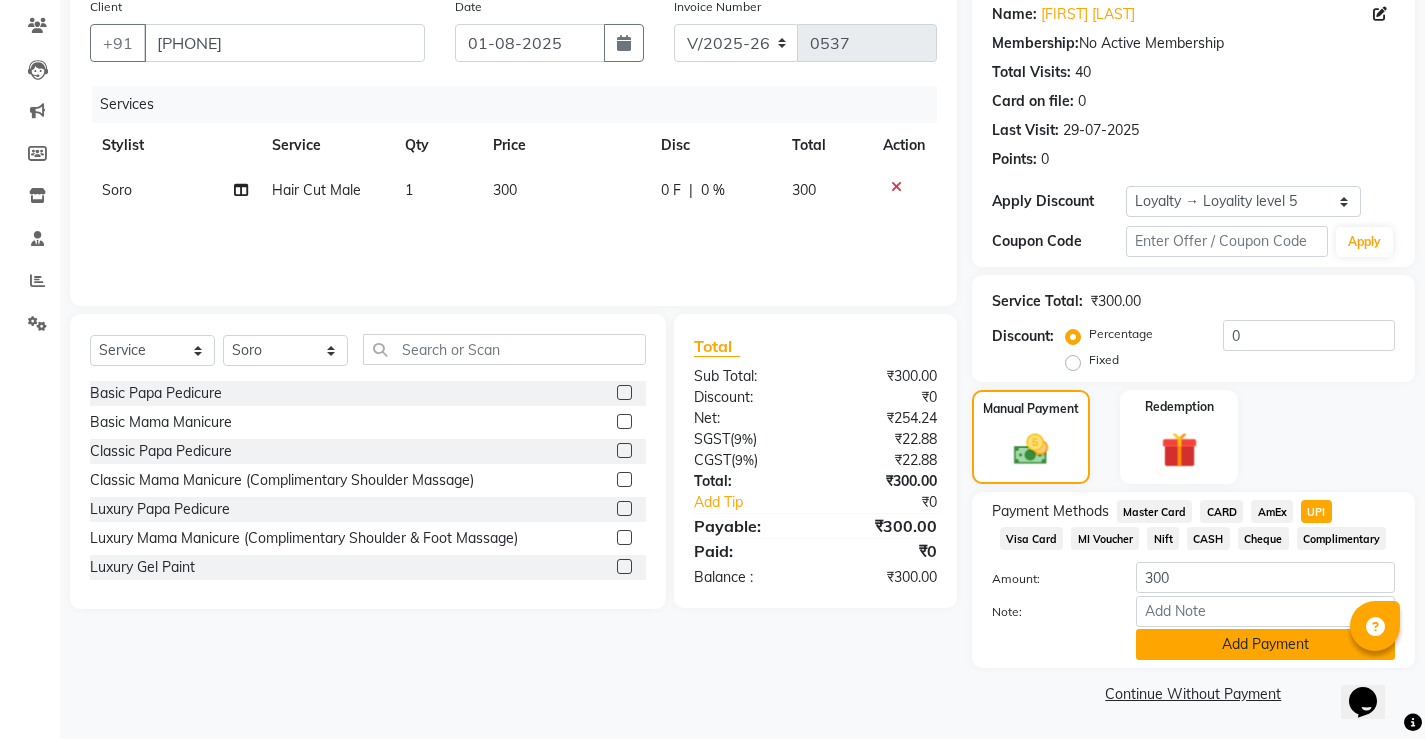 click on "Add Payment" 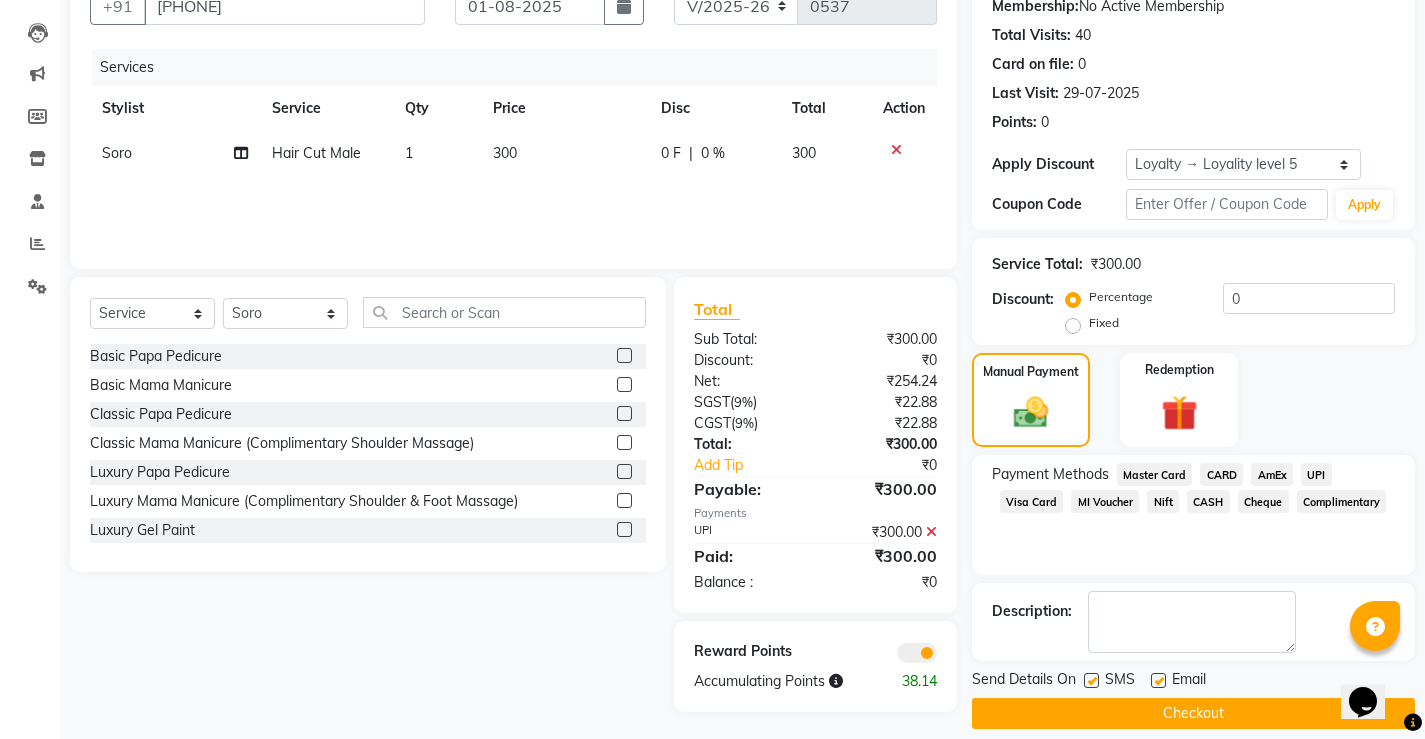 scroll, scrollTop: 219, scrollLeft: 0, axis: vertical 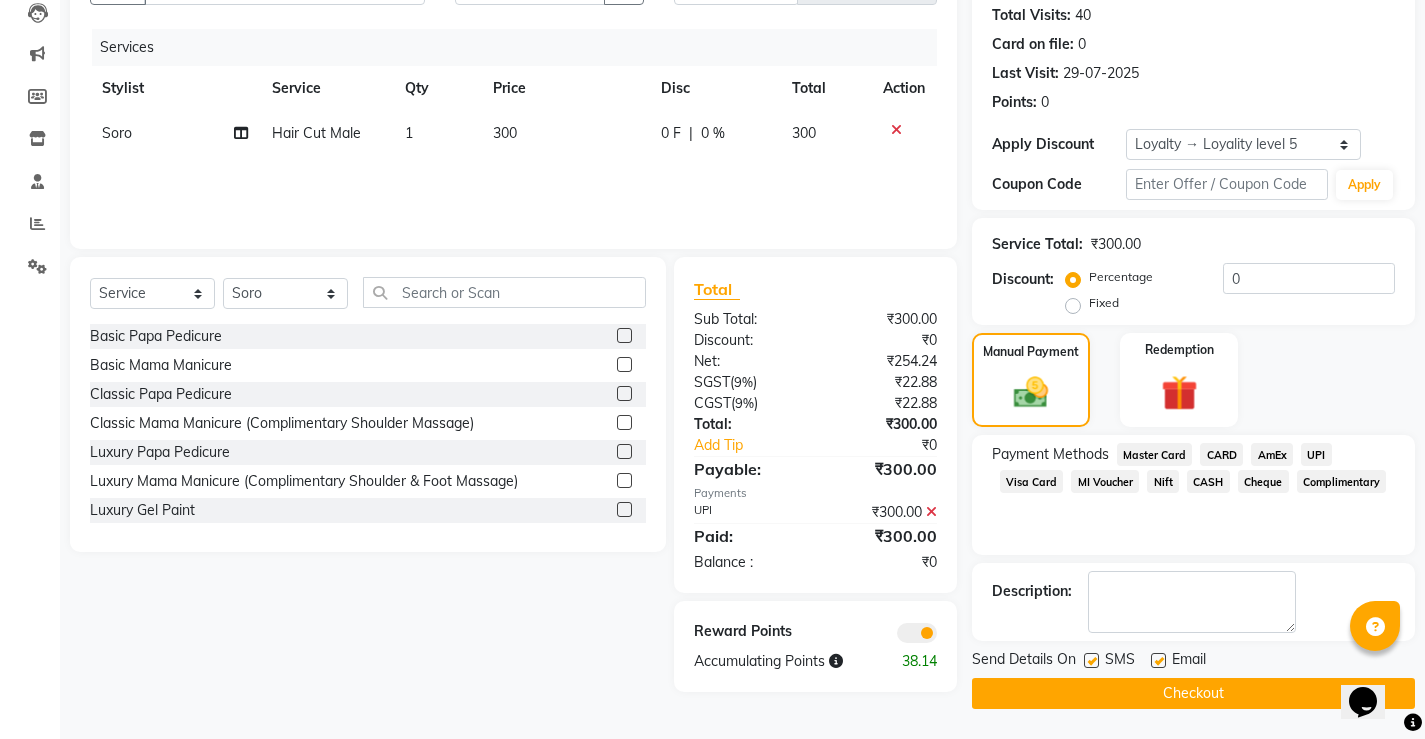 click on "Checkout" 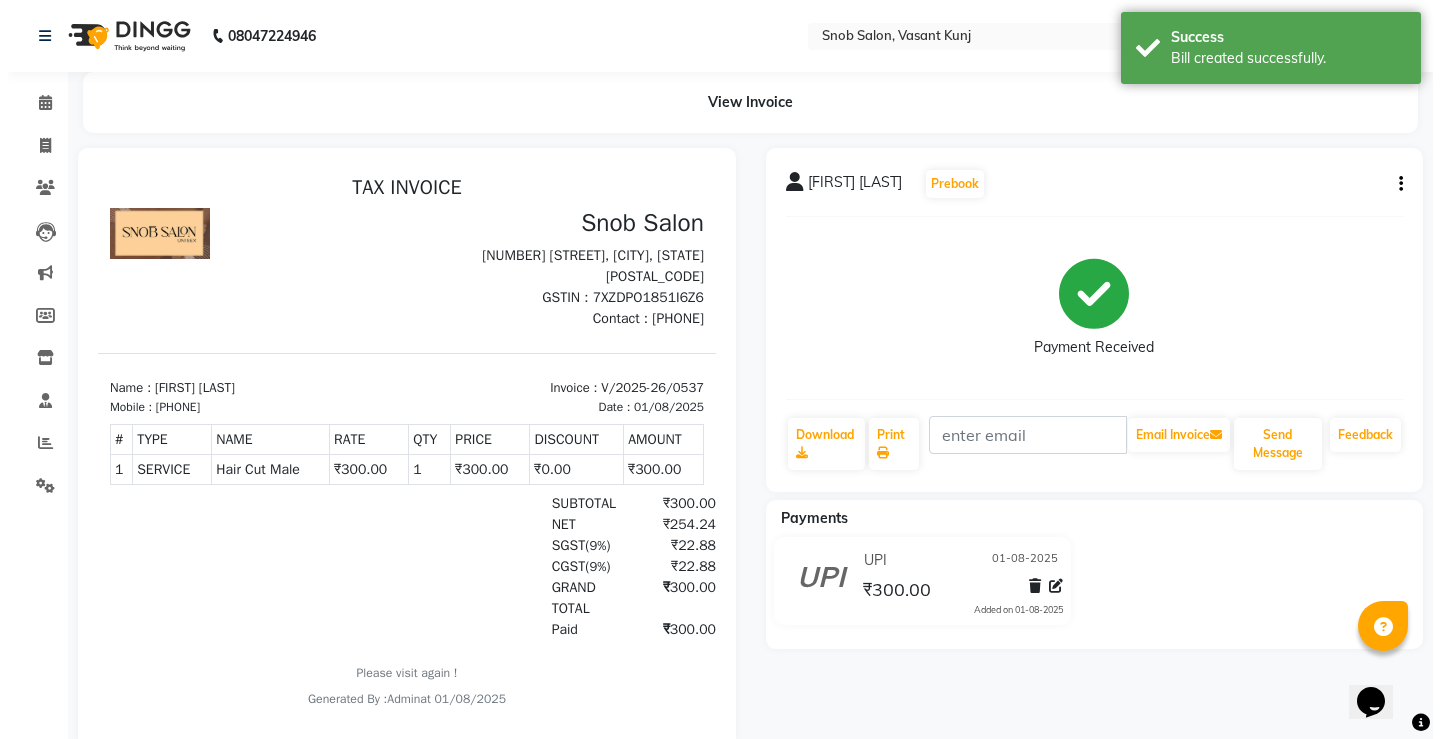 scroll, scrollTop: 0, scrollLeft: 0, axis: both 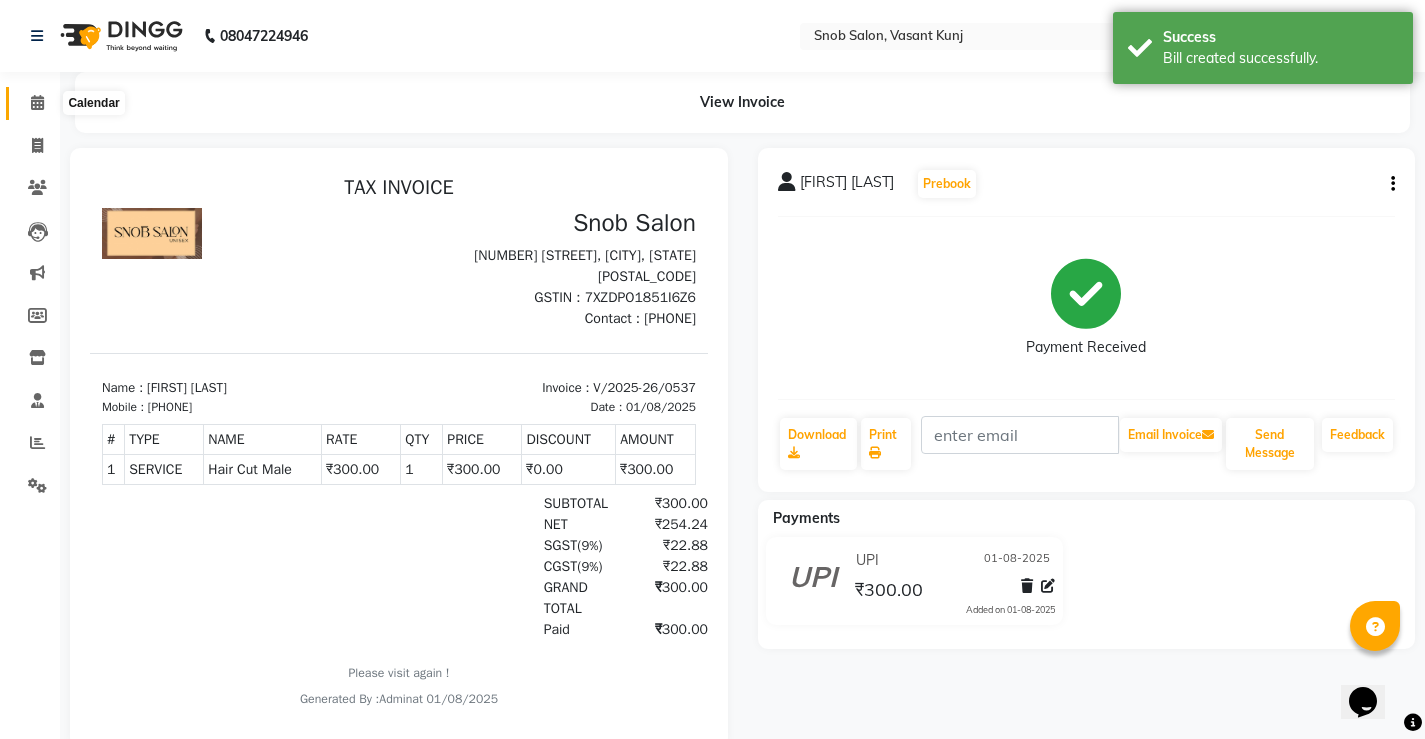 click 